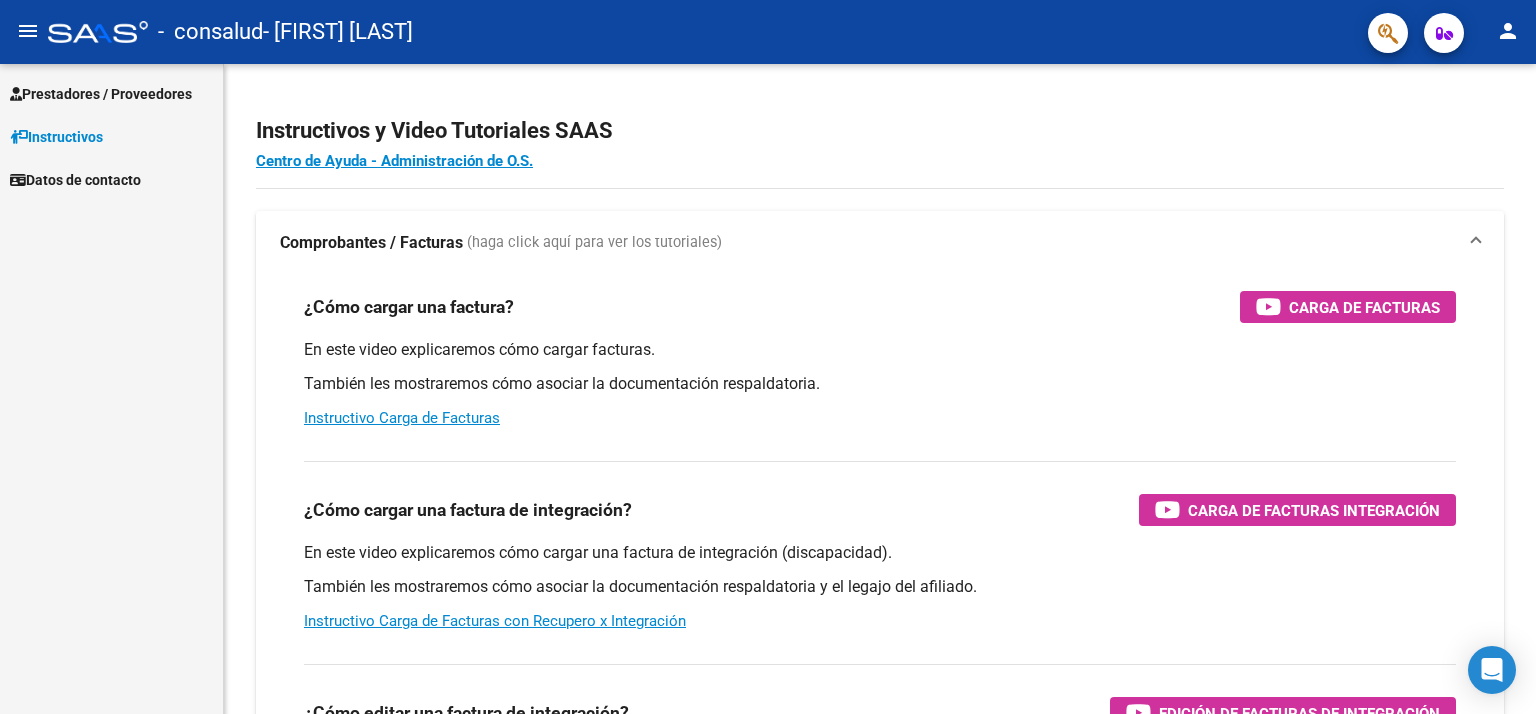 scroll, scrollTop: 0, scrollLeft: 0, axis: both 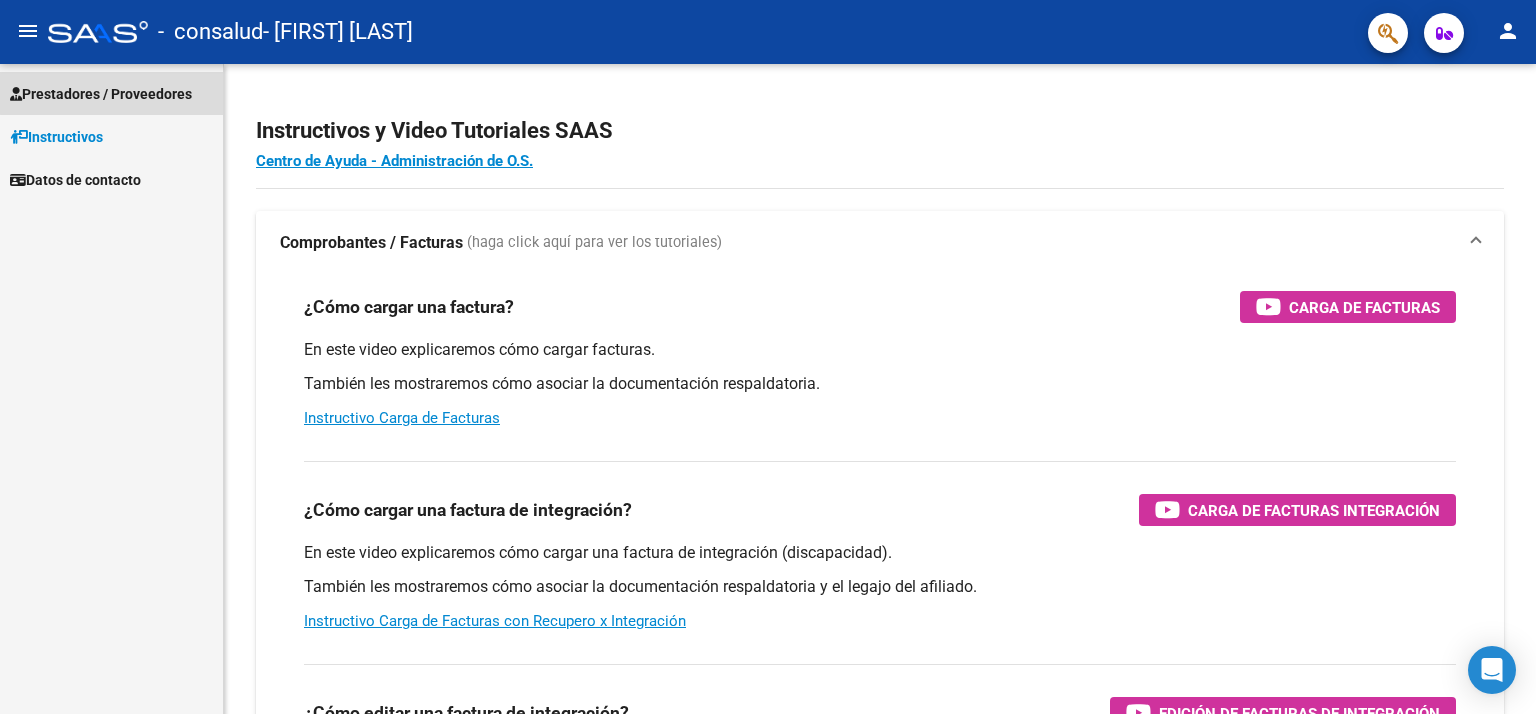click on "Prestadores / Proveedores" at bounding box center [101, 94] 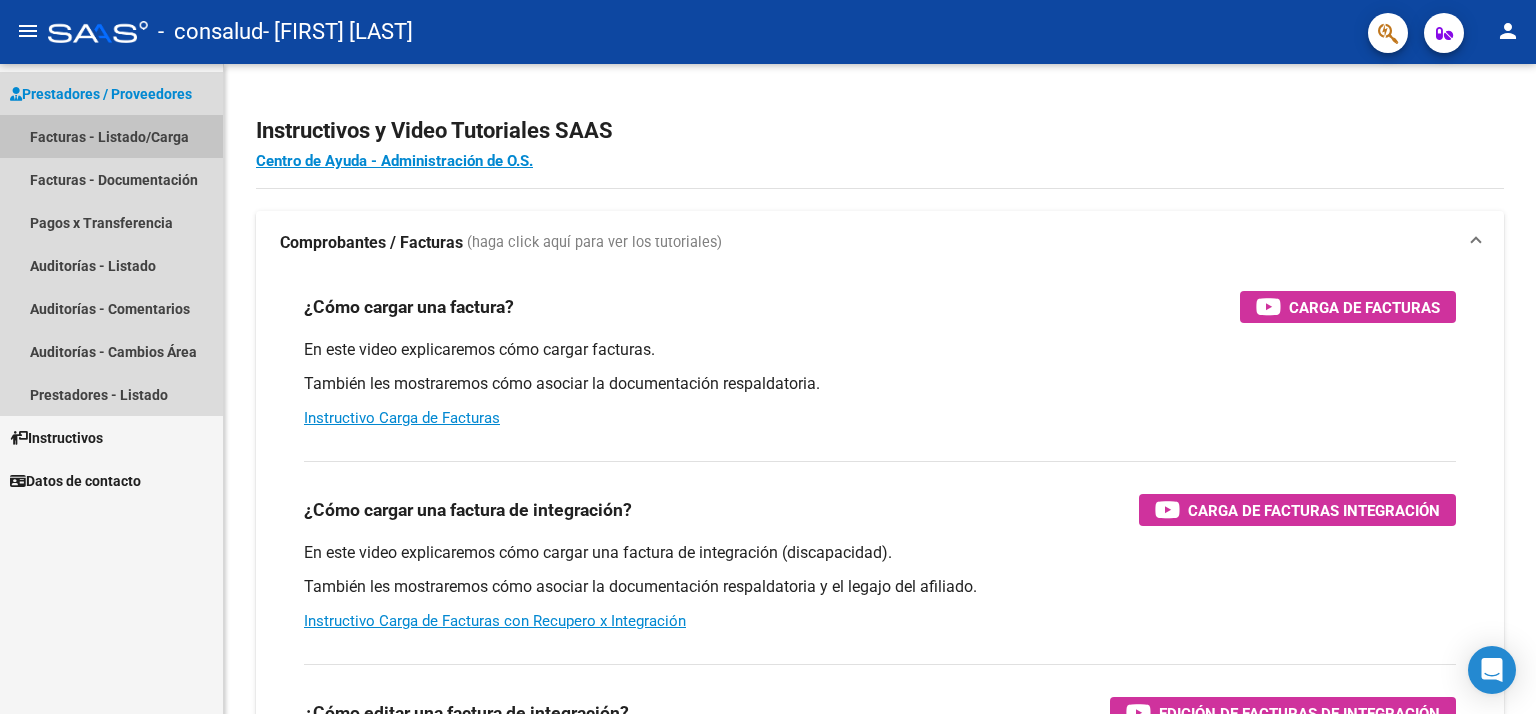 click on "Facturas - Listado/Carga" at bounding box center (111, 136) 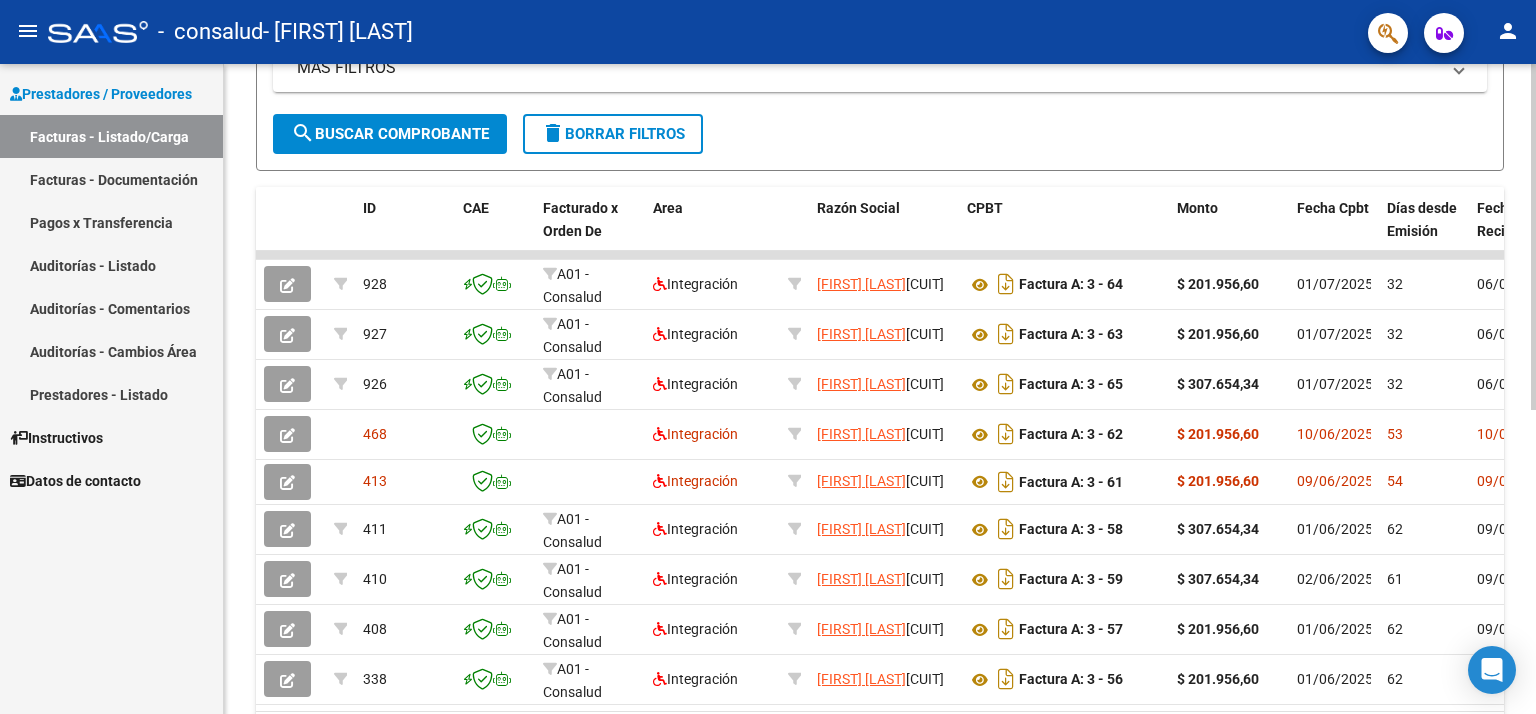 scroll, scrollTop: 438, scrollLeft: 0, axis: vertical 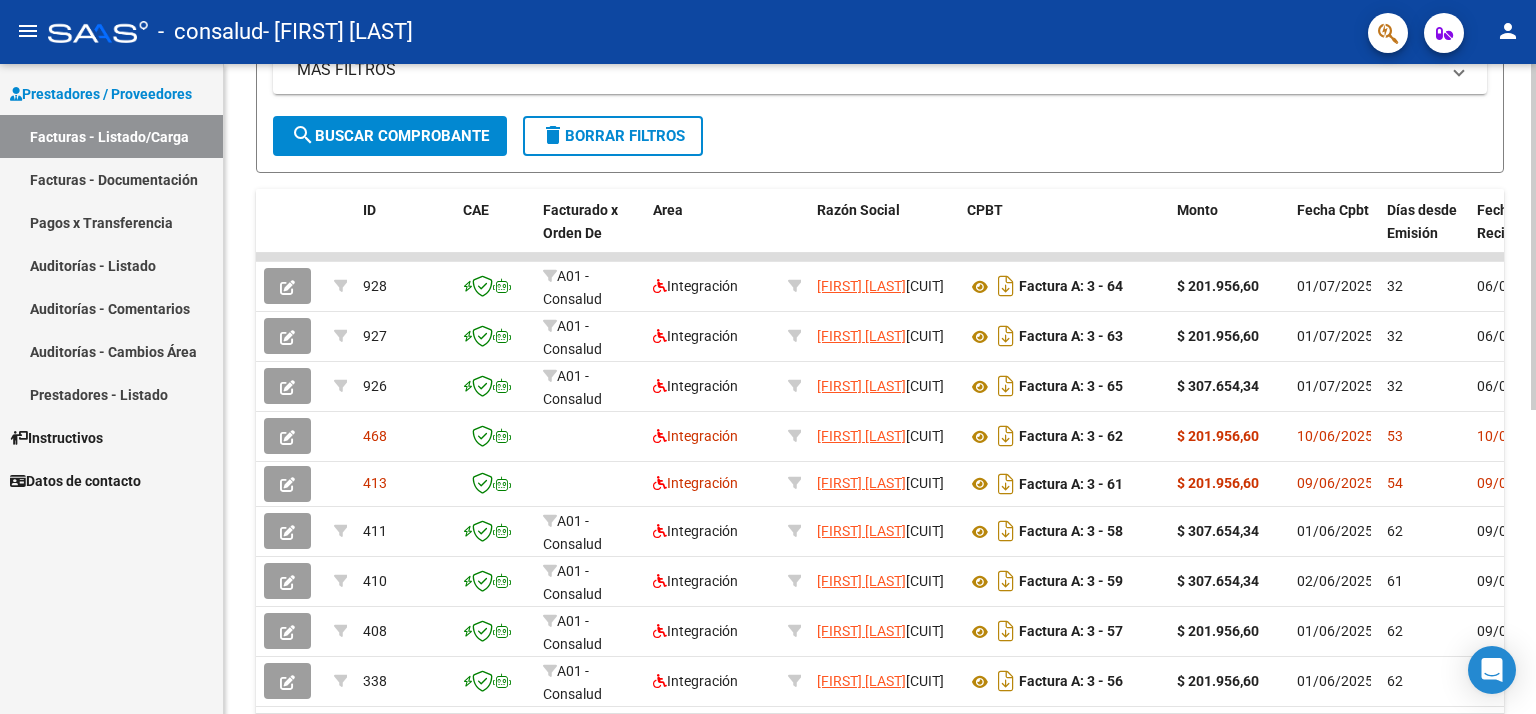 click on "Video tutorial   PRESTADORES -> Listado de CPBTs Emitidos por Prestadores / Proveedores (alt+q)   Cargar Comprobante
cloud_download  CSV  cloud_download  EXCEL  cloud_download  Estandar   Descarga Masiva
Filtros Id Area Area Todos Confirmado   Mostrar totalizadores   FILTROS DEL COMPROBANTE  Comprobante Tipo Comprobante Tipo Start date – End date Fec. Comprobante Desde / Hasta Días Emisión Desde(cant. días) Días Emisión Hasta(cant. días) CUIT / Razón Social Pto. Venta Nro. Comprobante Código SSS CAE Válido CAE Válido Todos Cargado Módulo Hosp. Todos Tiene facturacion Apócrifa Hospital Refes  FILTROS DE INTEGRACION  Período De Prestación Campos del Archivo de Rendición Devuelto x SSS (dr_envio) Todos Rendido x SSS (dr_envio) Tipo de Registro Tipo de Registro Período Presentación Período Presentación Campos del Legajo Asociado (preaprobación) Afiliado Legajo (cuil/nombre) Todos Solo facturas preaprobadas  MAS FILTROS  Todos Con Doc. Respaldatoria Todos Con Trazabilidad Todos – –" 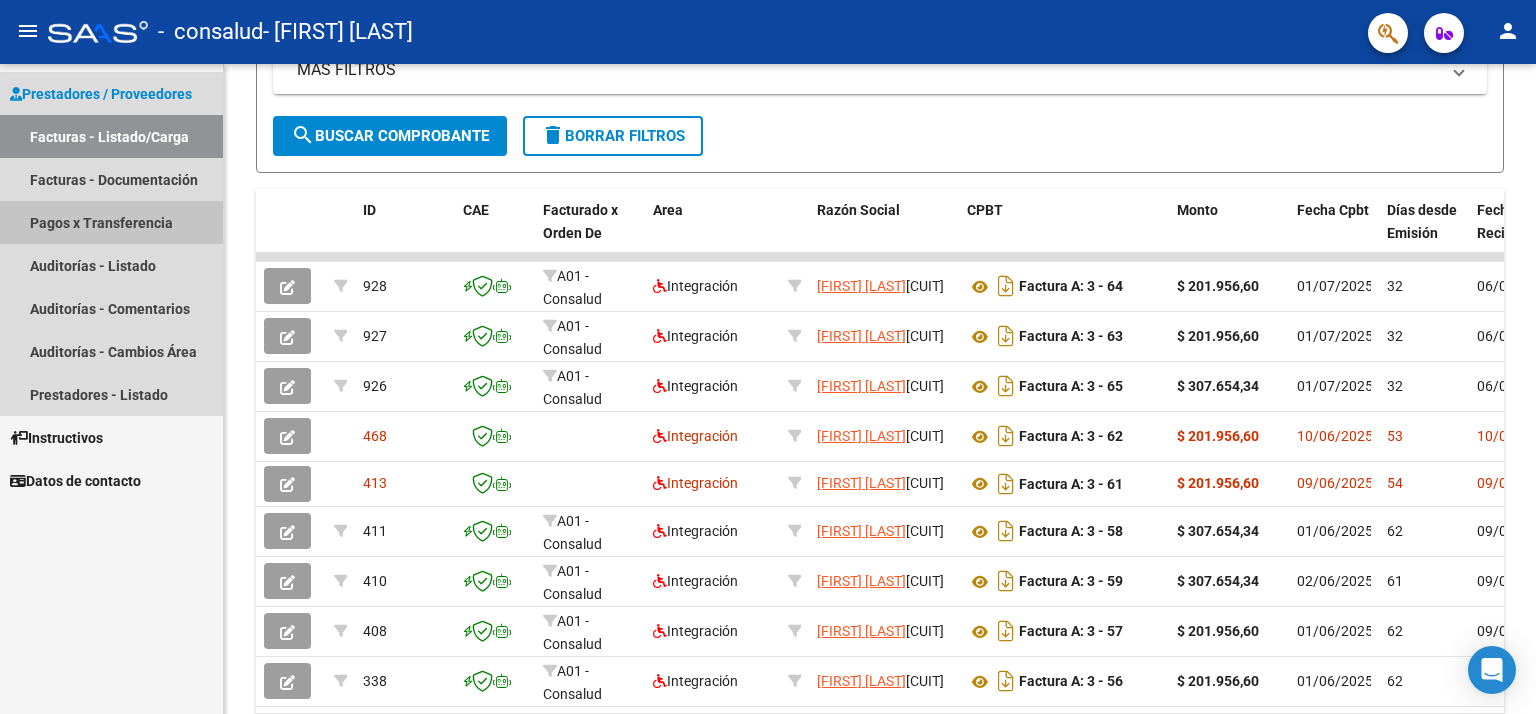 click on "Pagos x Transferencia" at bounding box center [111, 222] 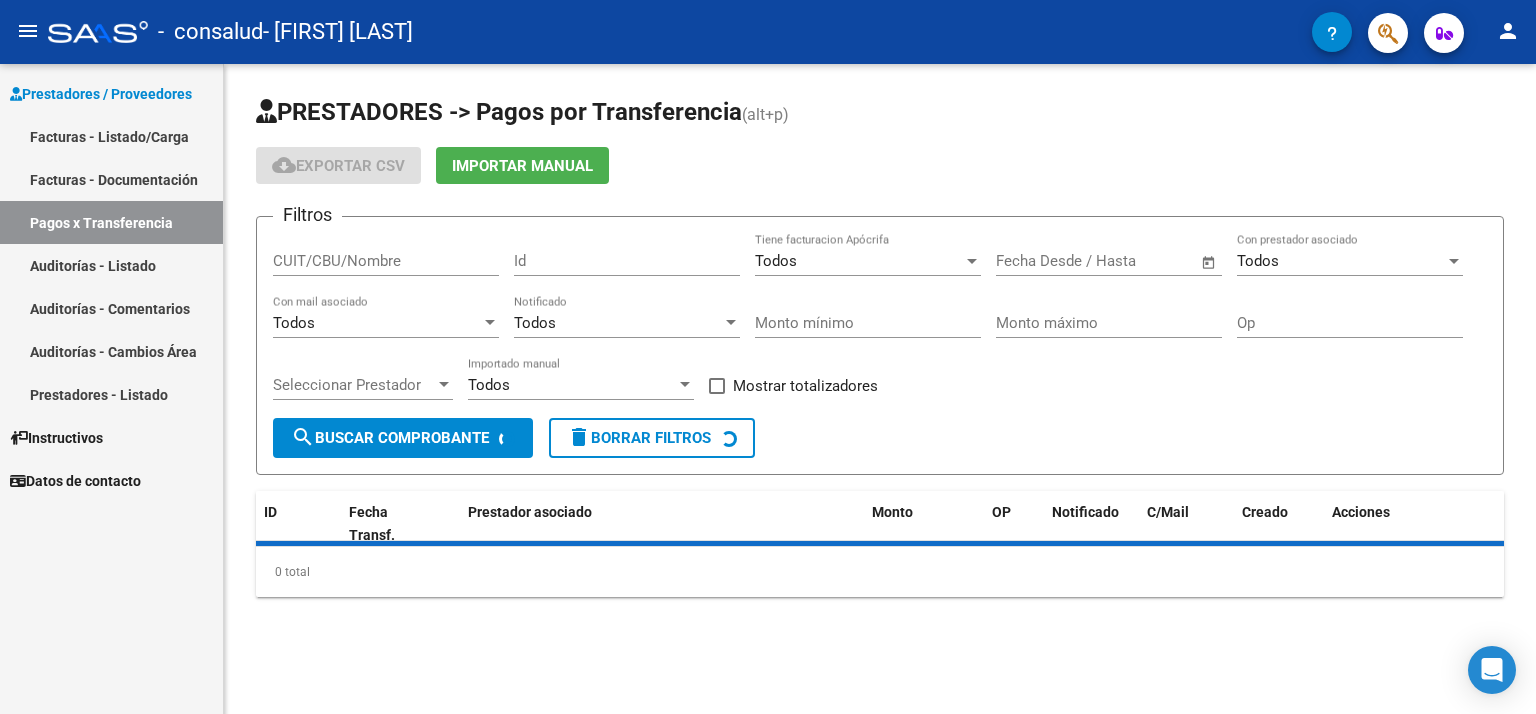 scroll, scrollTop: 0, scrollLeft: 0, axis: both 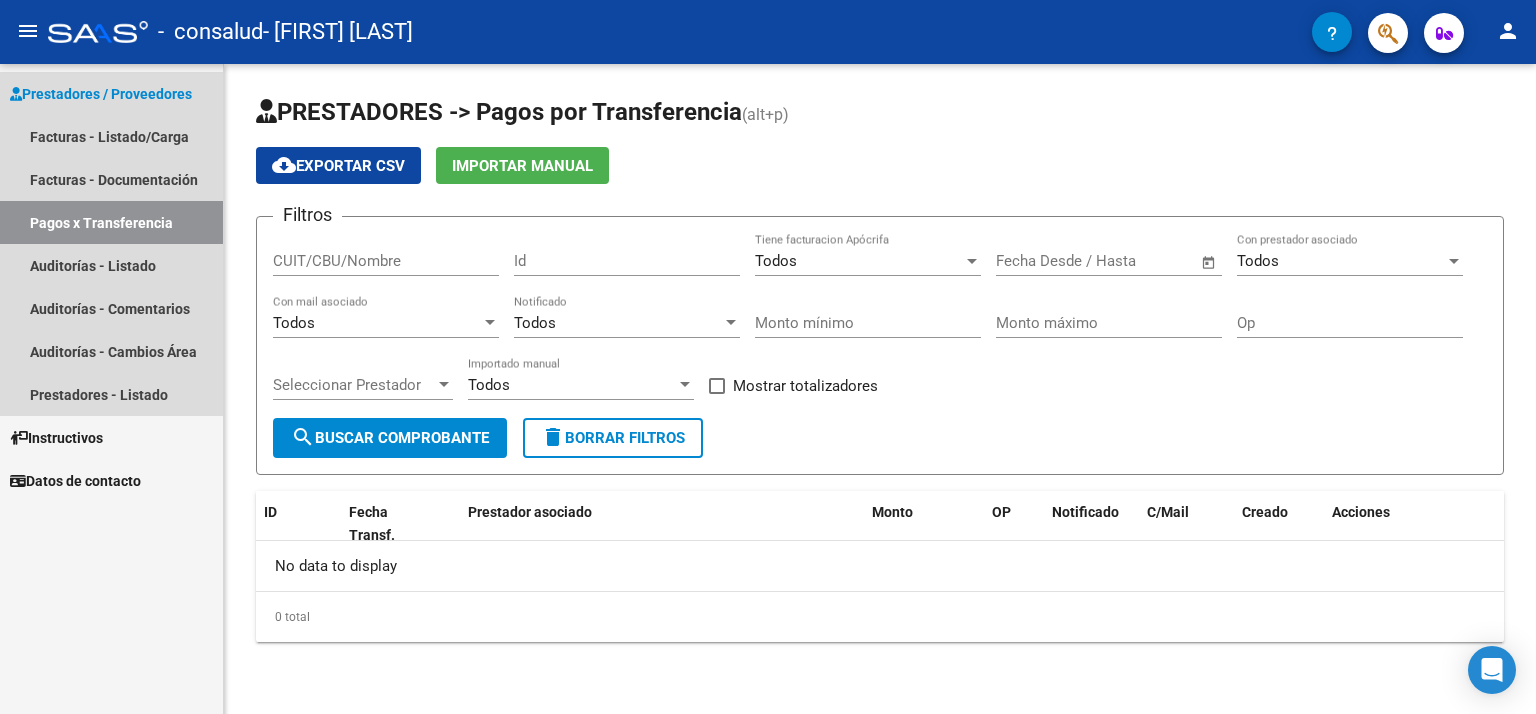 click on "Prestadores / Proveedores" at bounding box center (101, 94) 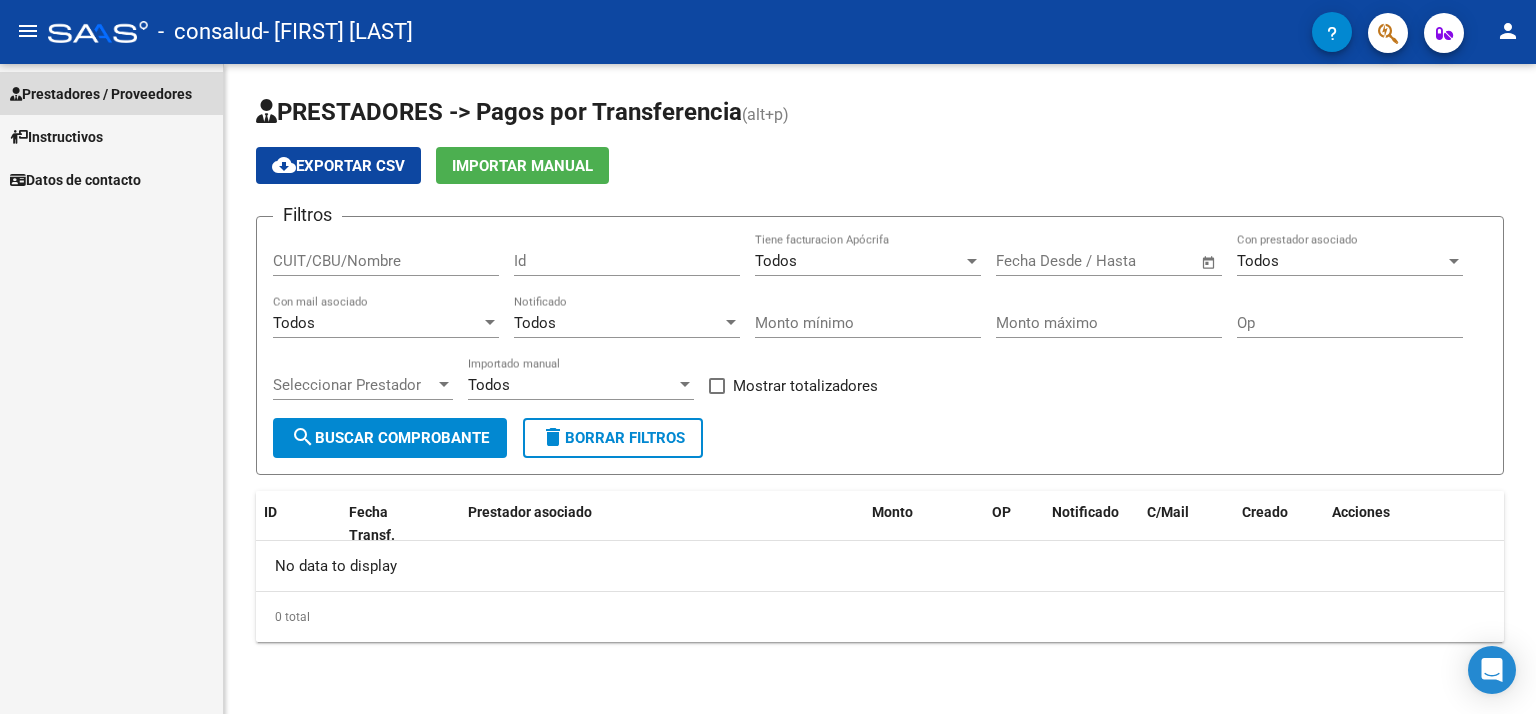 click on "Prestadores / Proveedores" at bounding box center [101, 94] 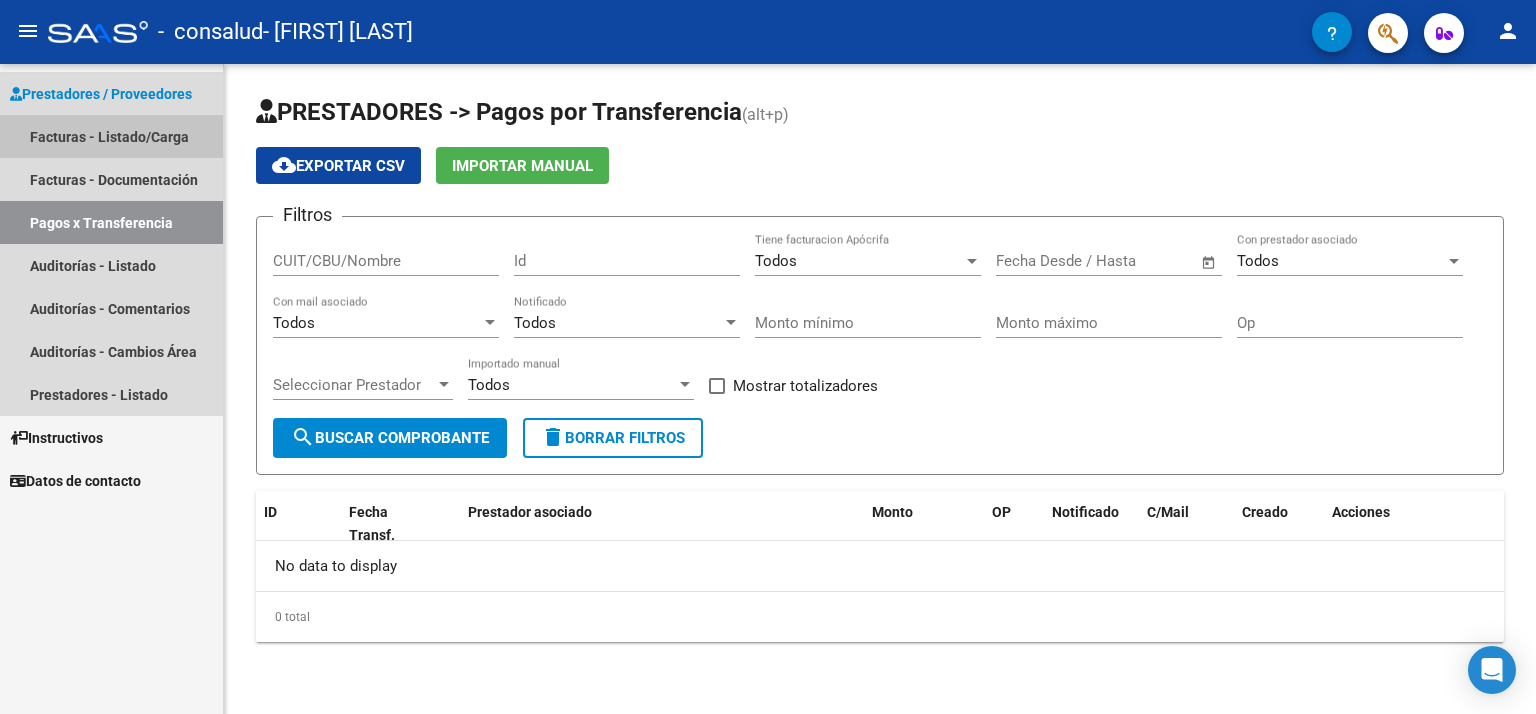 click on "Facturas - Listado/Carga" at bounding box center [111, 136] 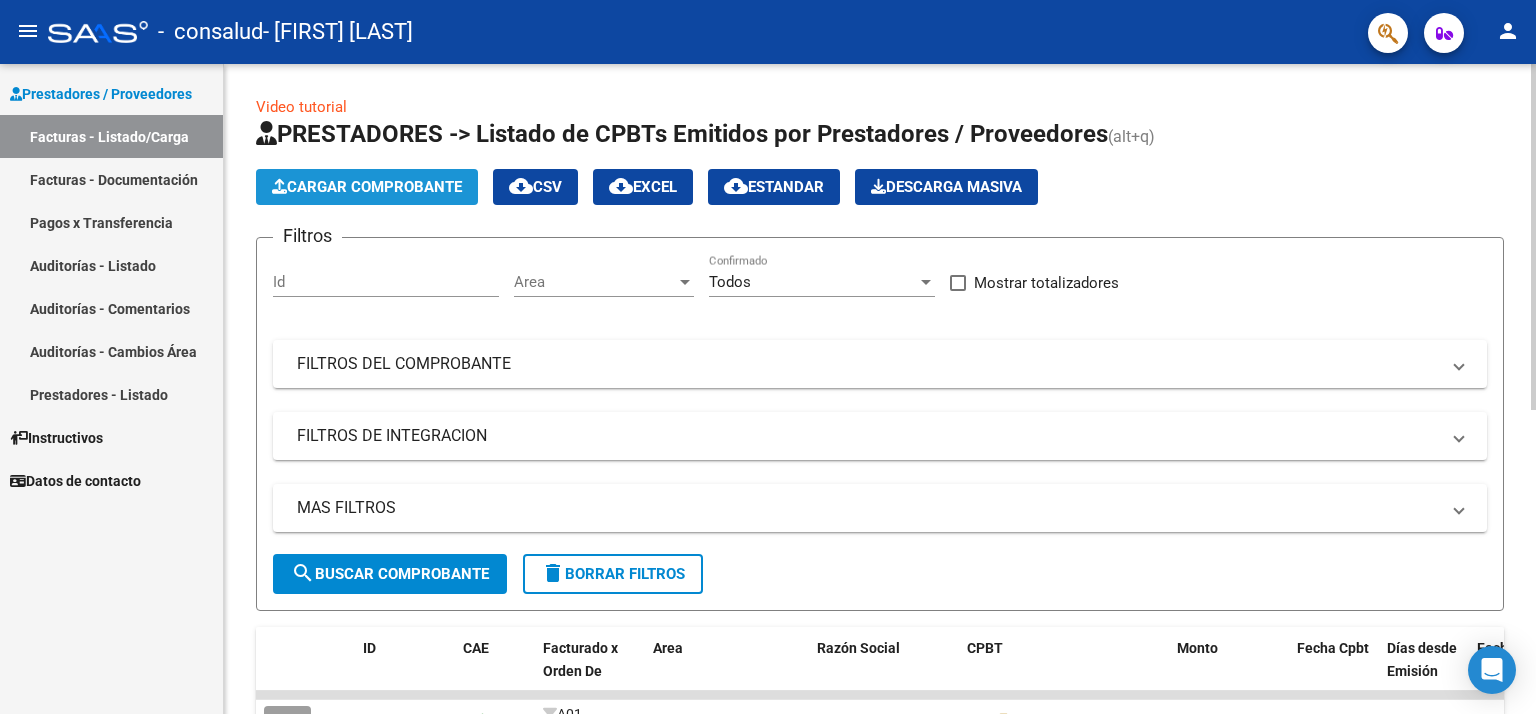 click on "Cargar Comprobante" 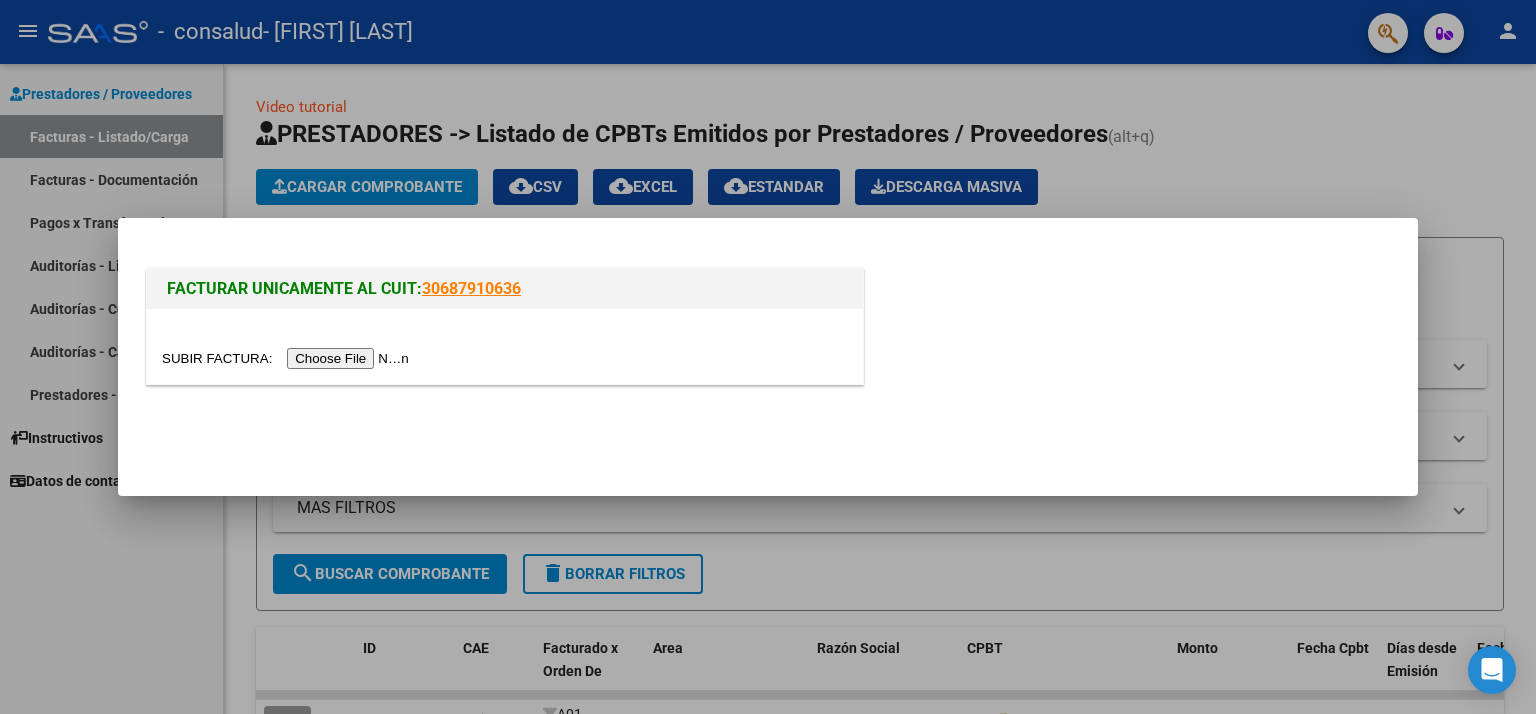 click at bounding box center [288, 358] 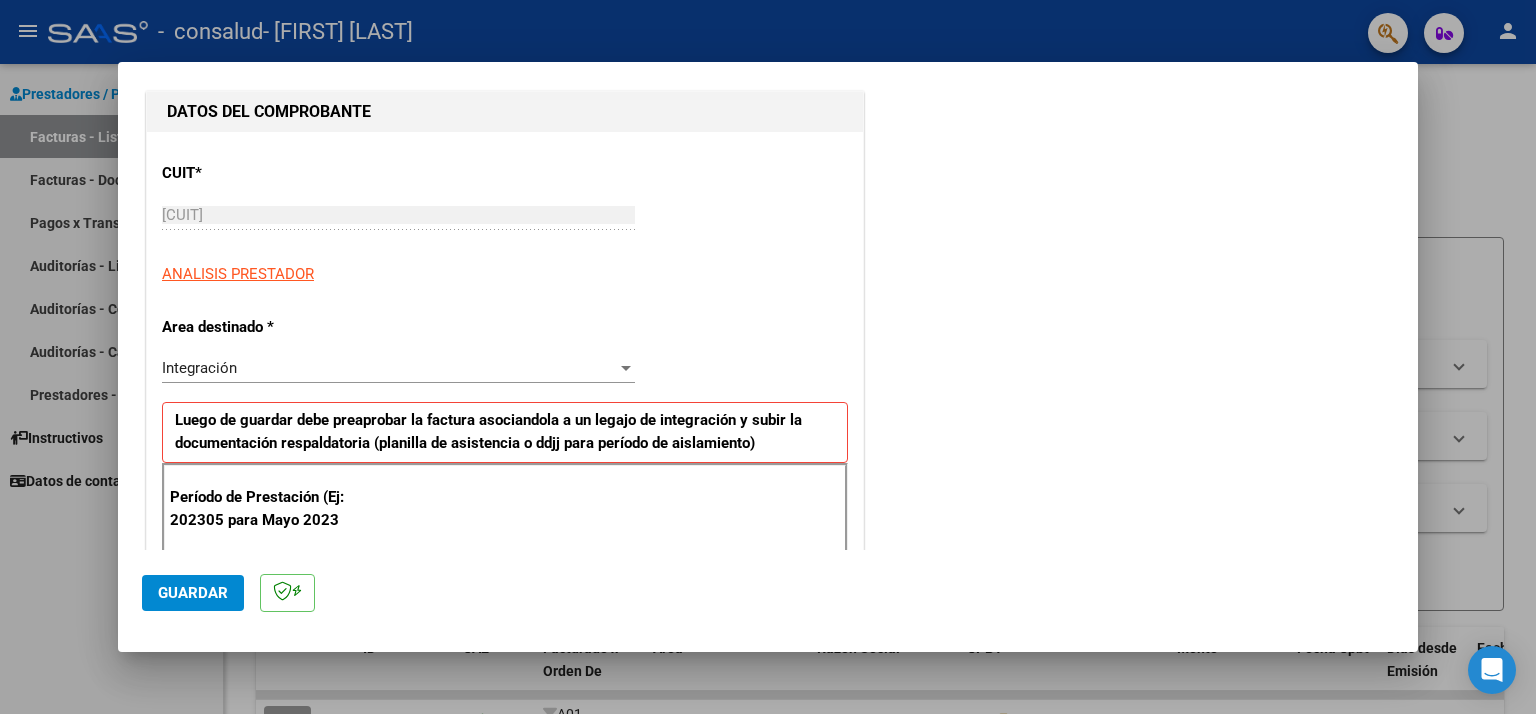 scroll, scrollTop: 216, scrollLeft: 0, axis: vertical 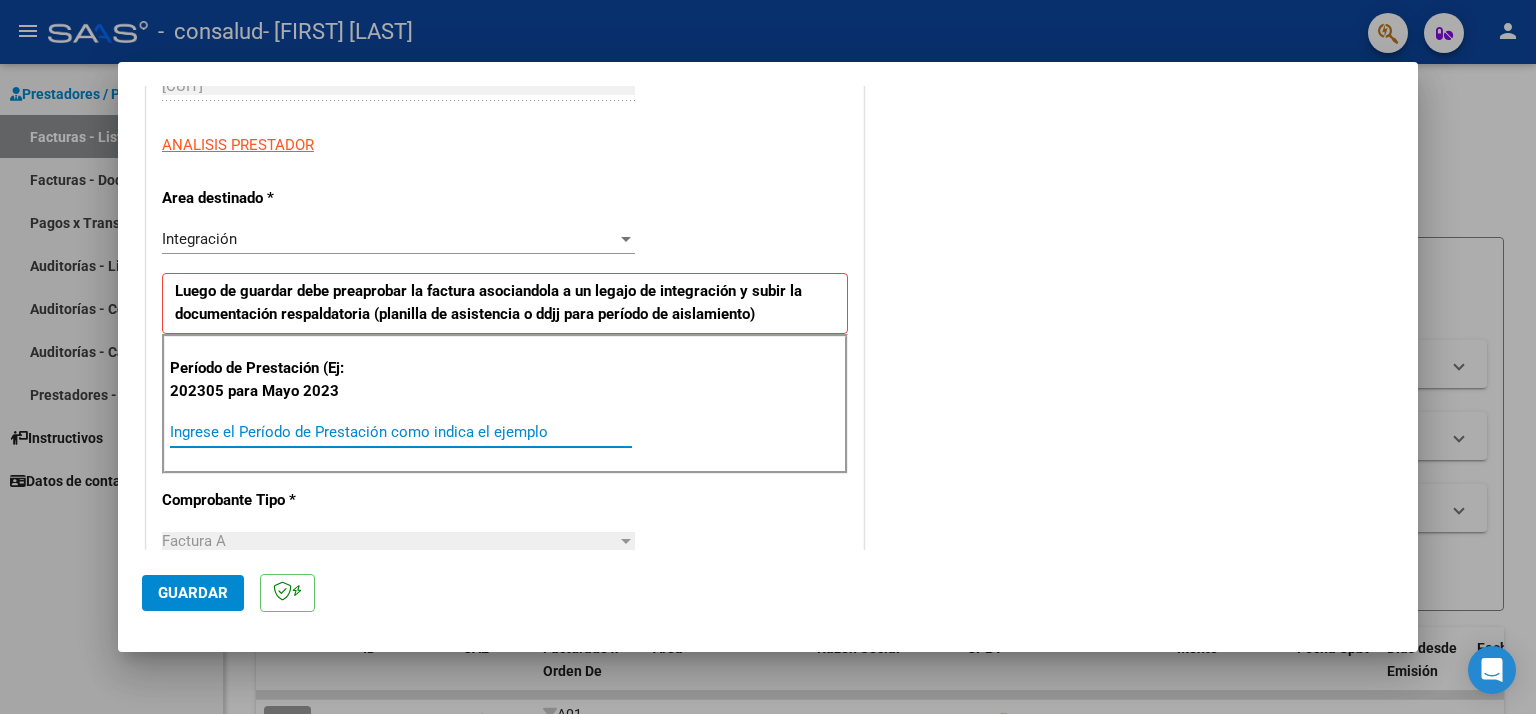 click on "Ingrese el Período de Prestación como indica el ejemplo" at bounding box center (401, 432) 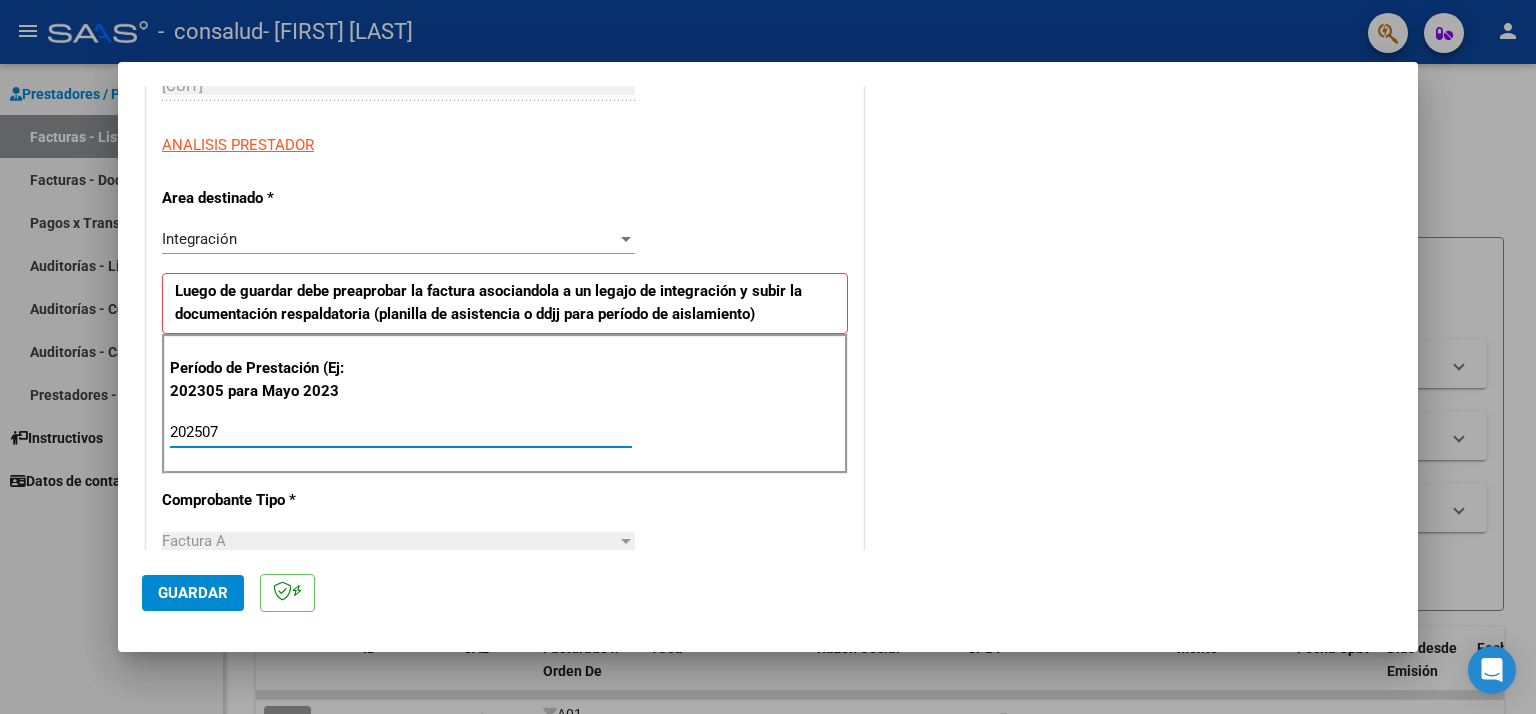 type on "202507" 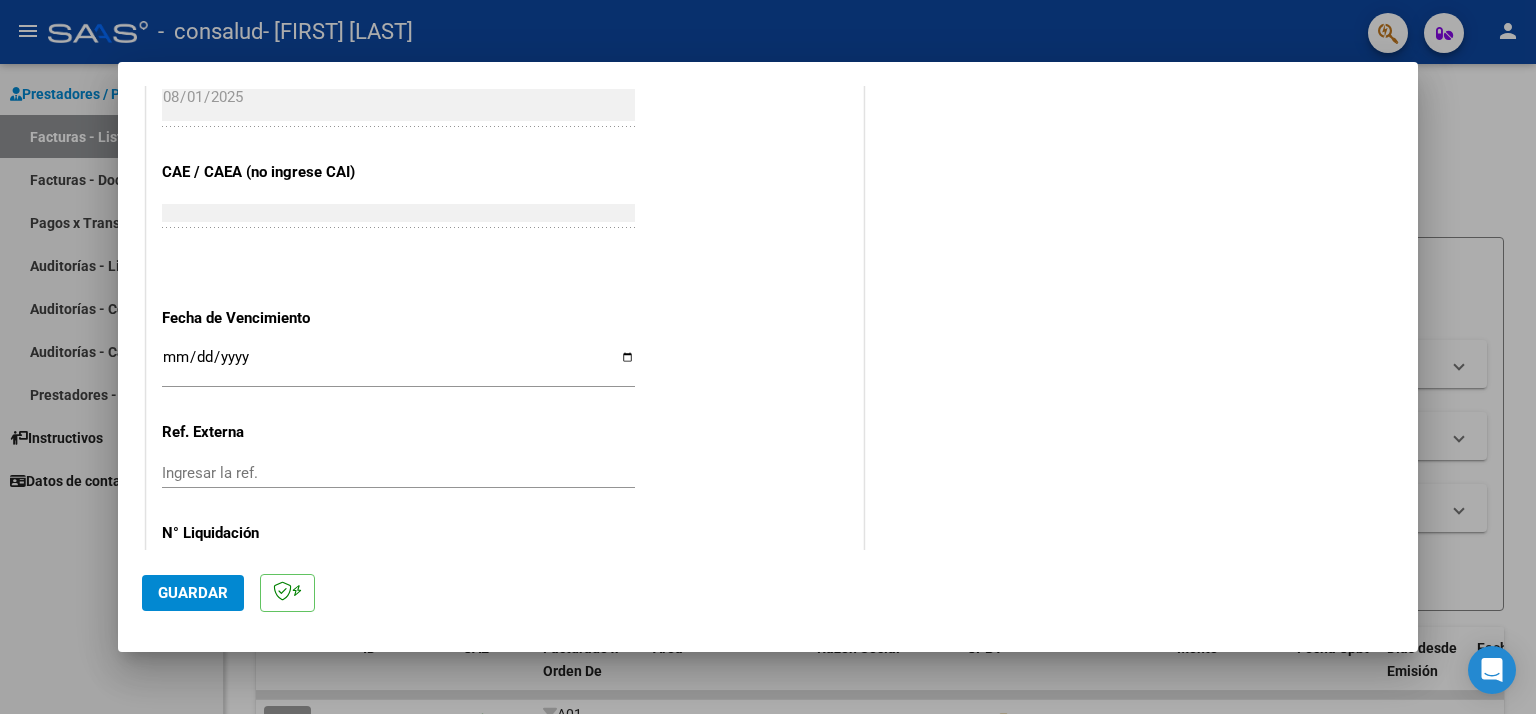 scroll, scrollTop: 1187, scrollLeft: 0, axis: vertical 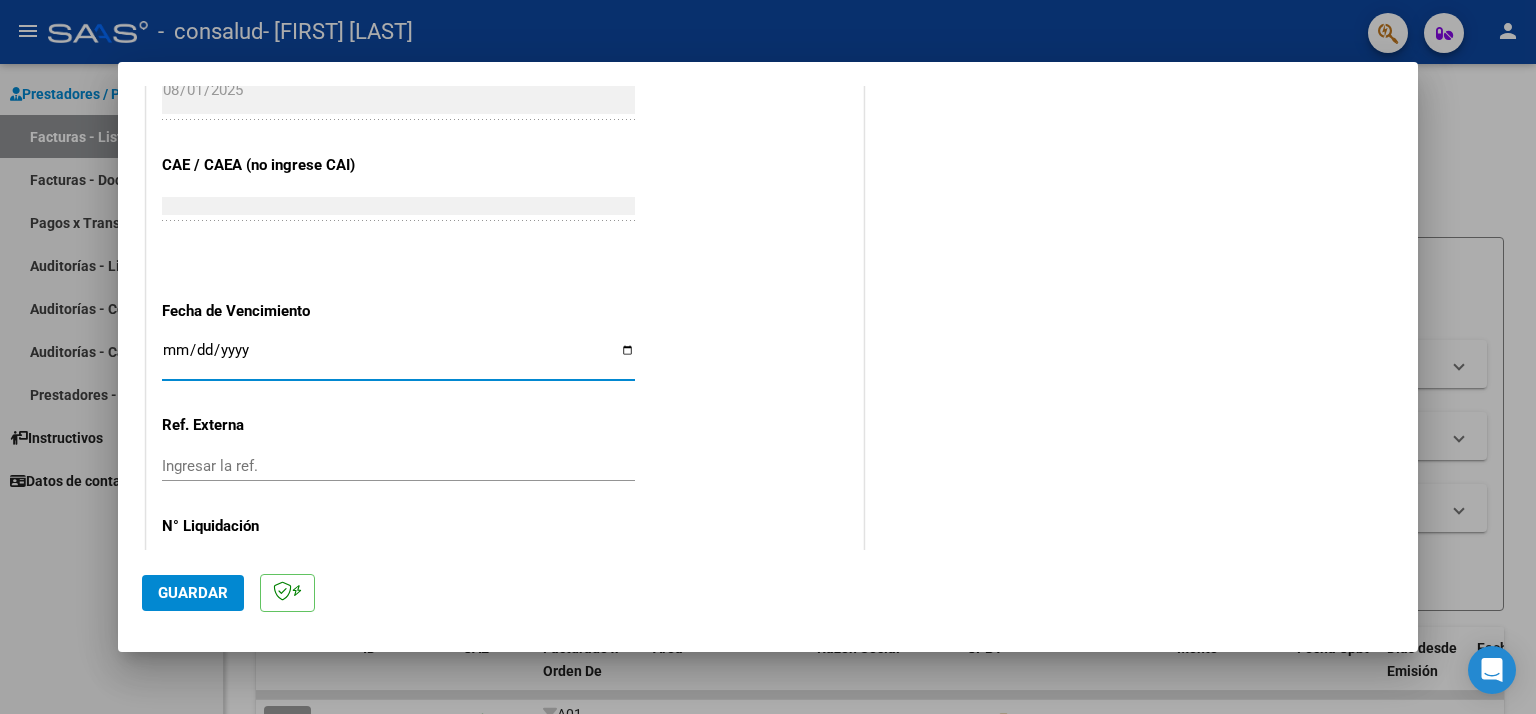 click on "Ingresar la fecha" at bounding box center [398, 358] 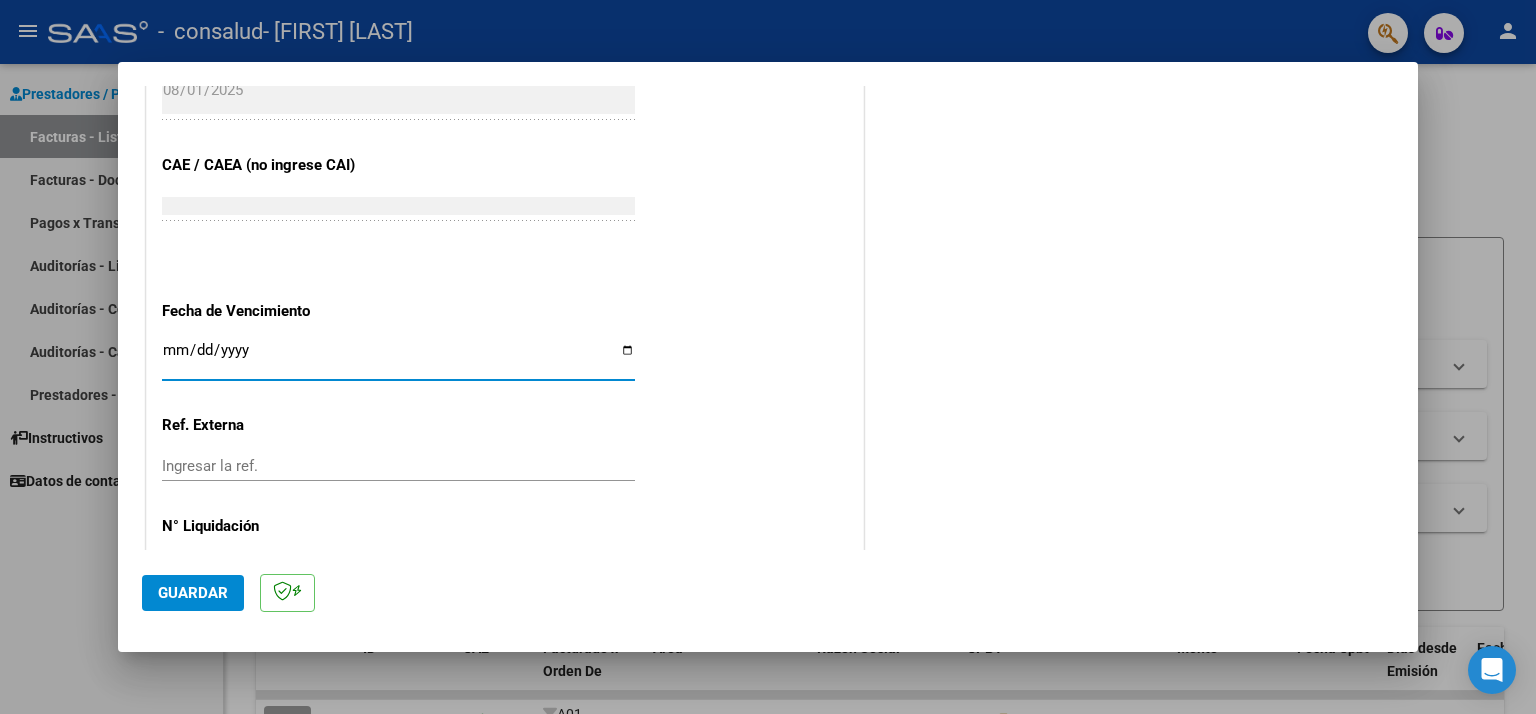 type on "2025-08-29" 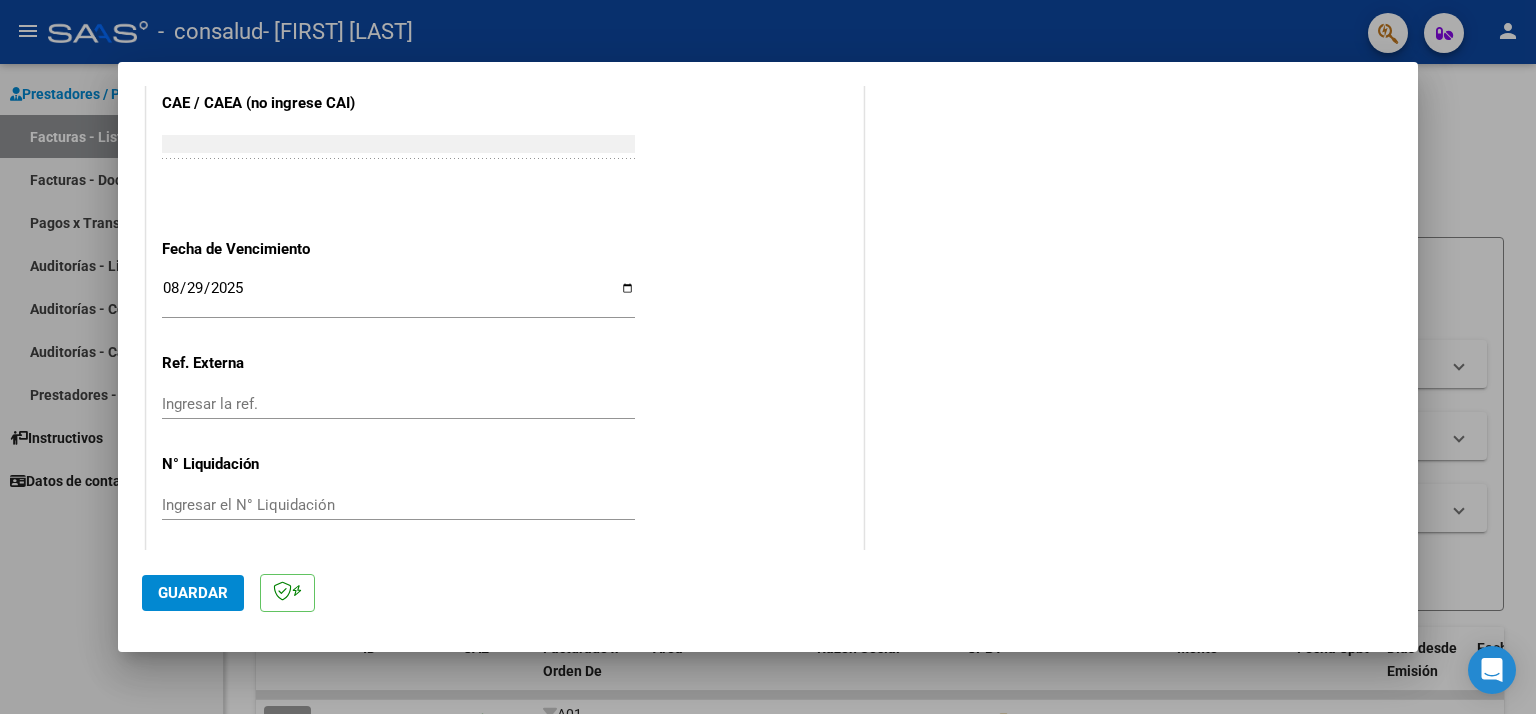 scroll, scrollTop: 1256, scrollLeft: 0, axis: vertical 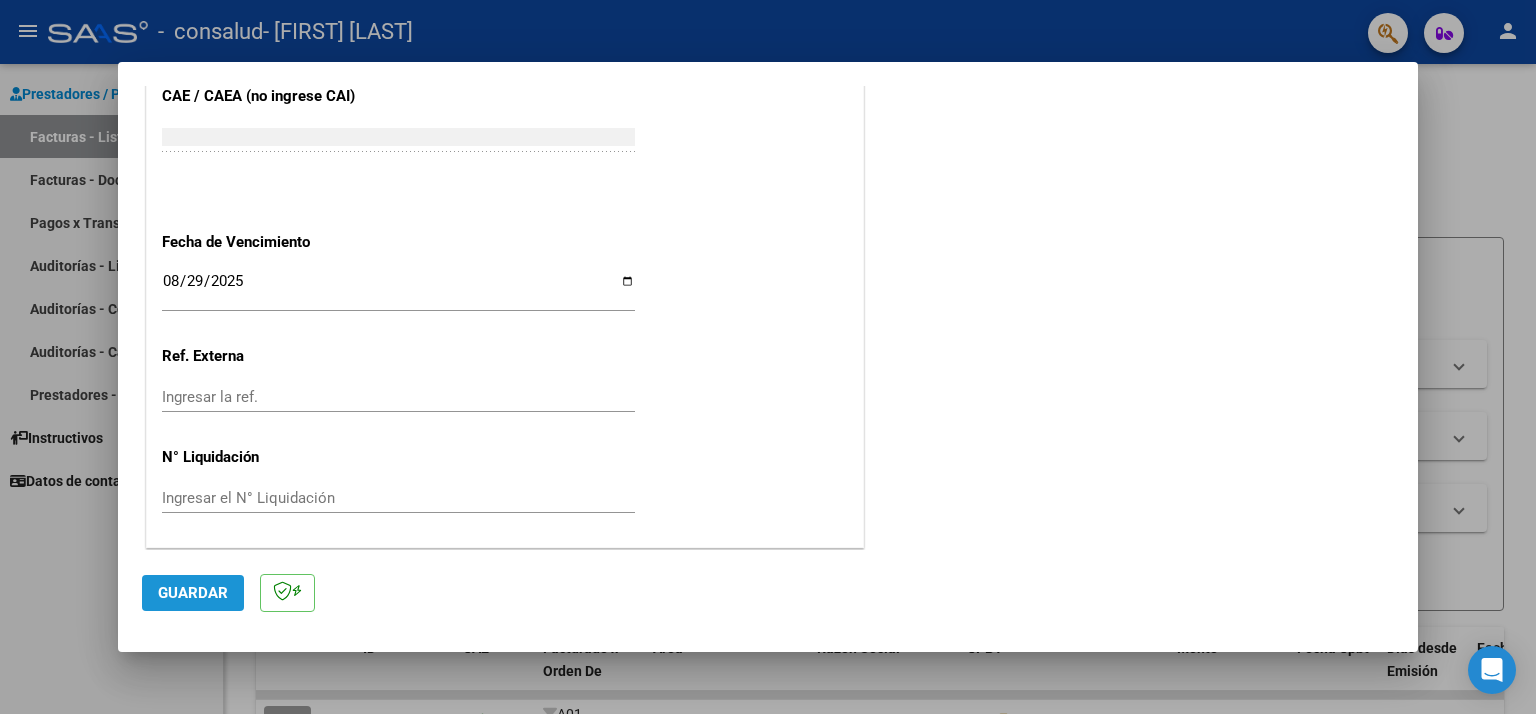 click on "Guardar" 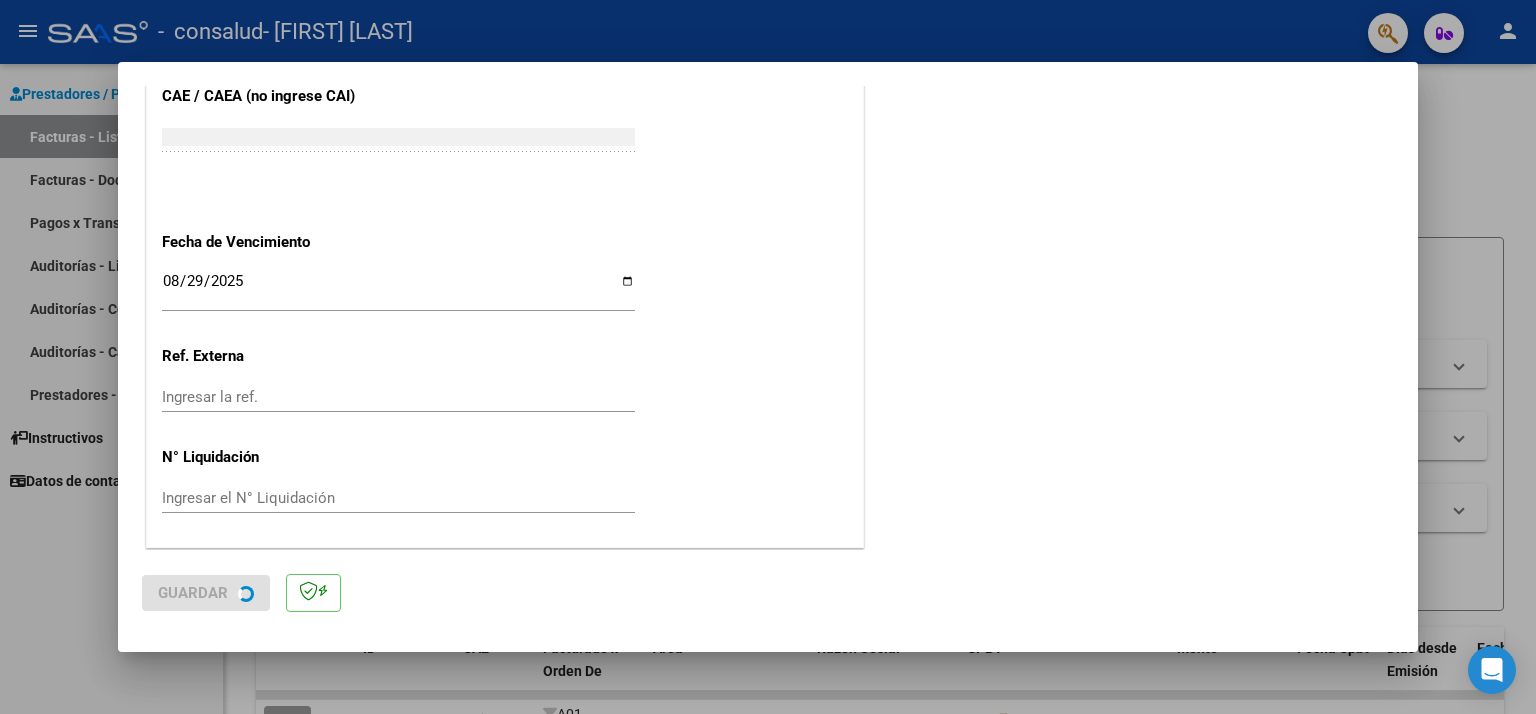 scroll, scrollTop: 0, scrollLeft: 0, axis: both 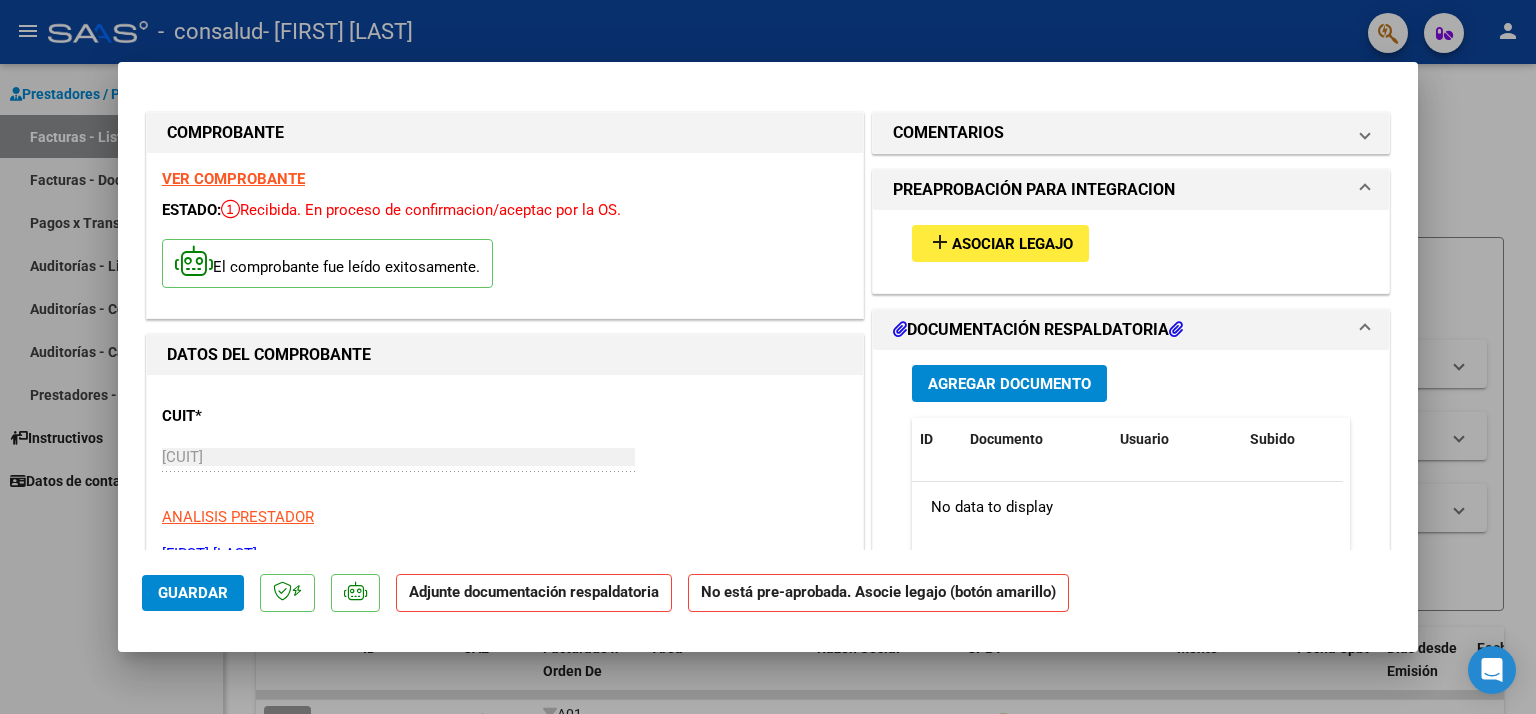click on "Asociar Legajo" at bounding box center [1012, 244] 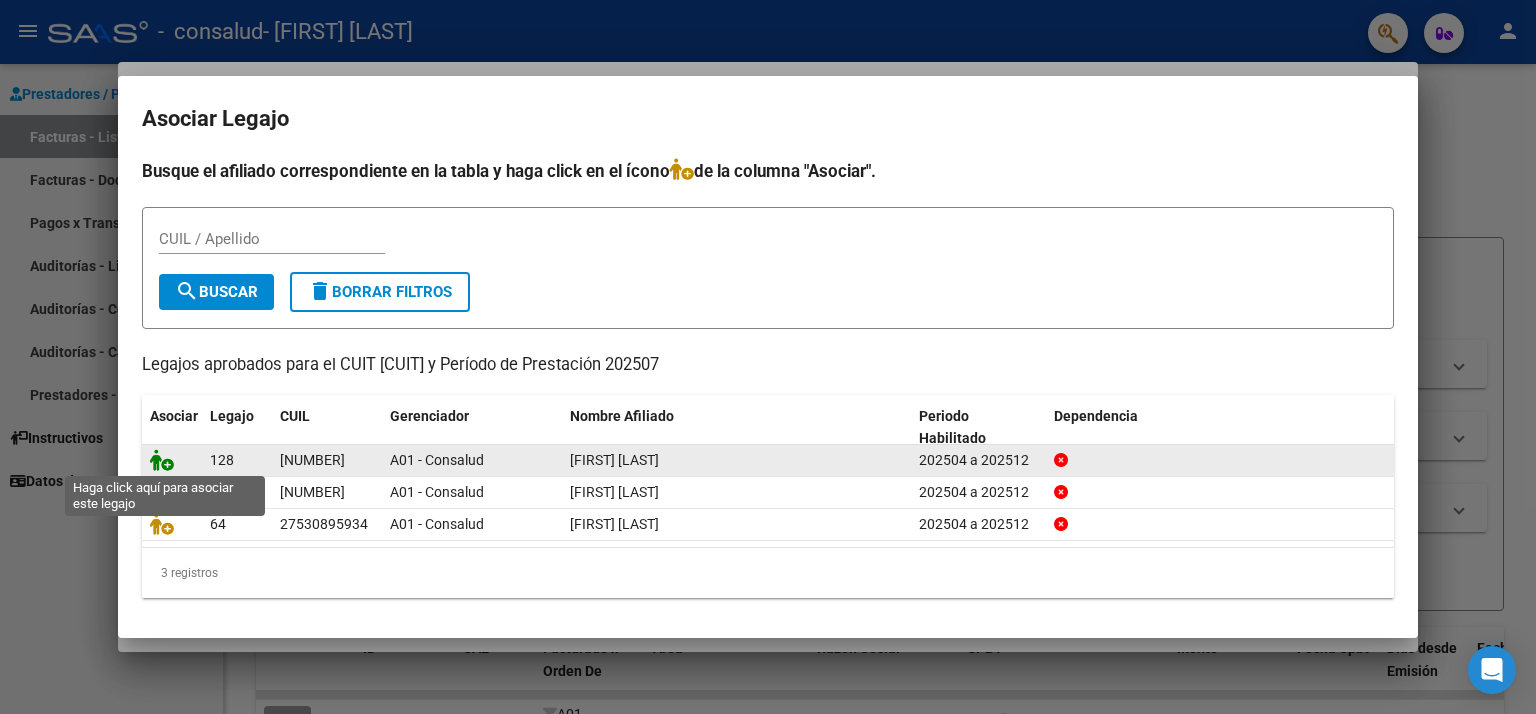 click 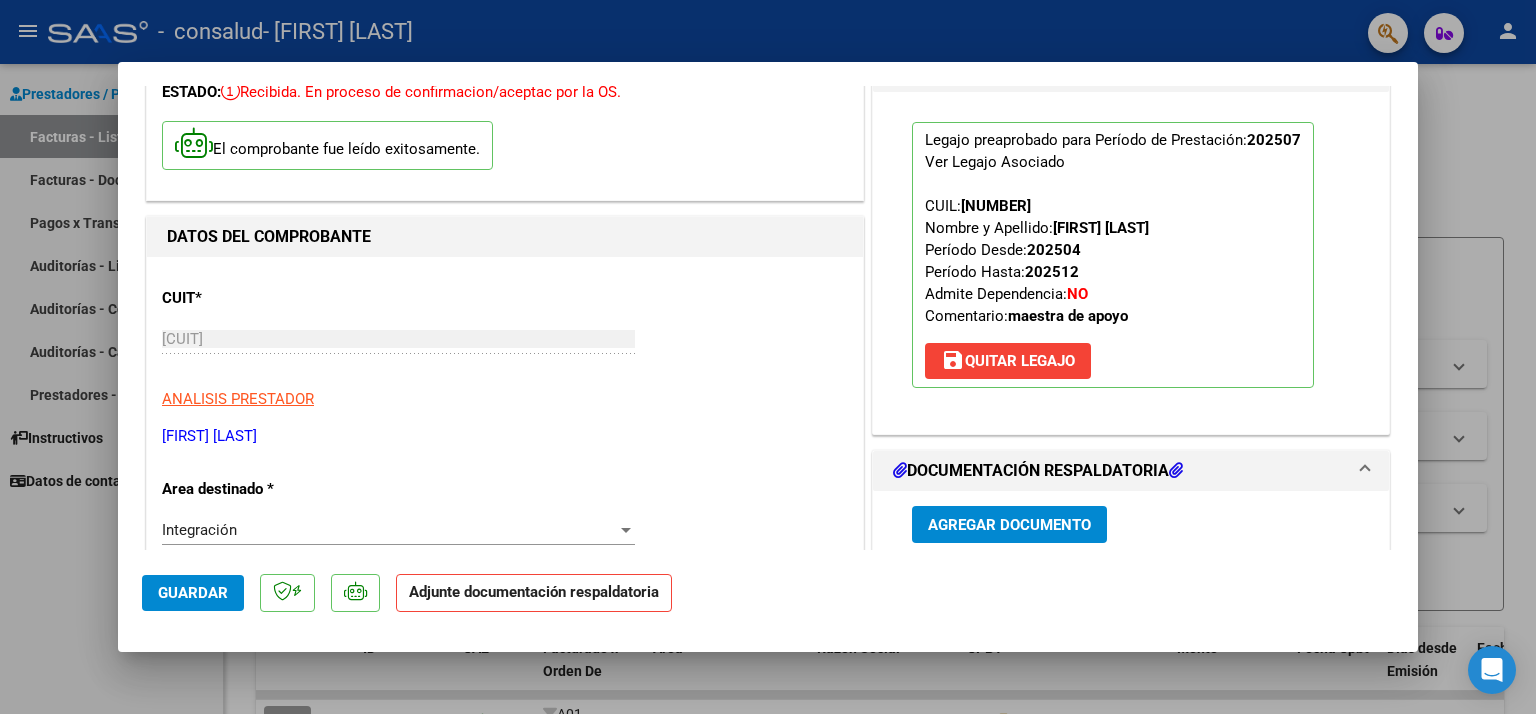 scroll, scrollTop: 57, scrollLeft: 0, axis: vertical 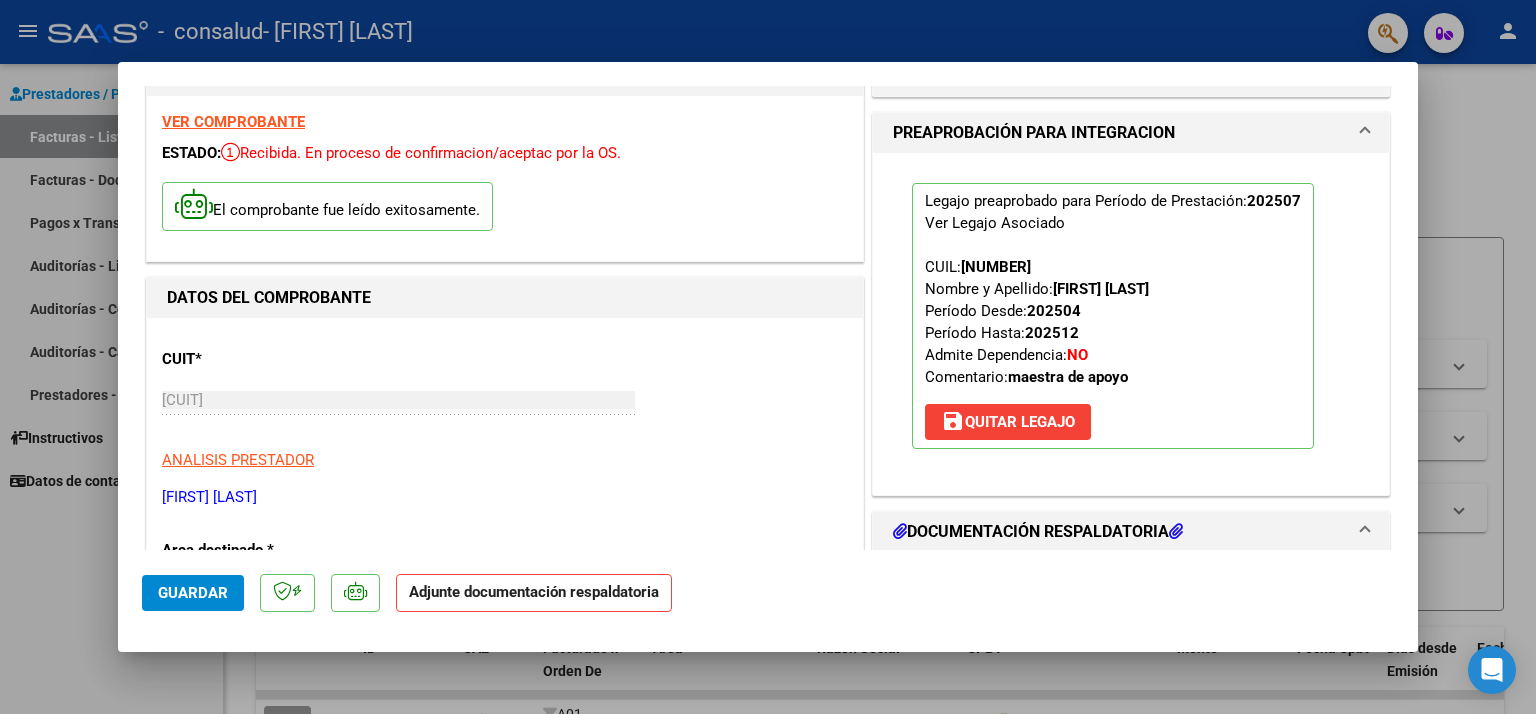 drag, startPoint x: 1399, startPoint y: 194, endPoint x: 1404, endPoint y: 211, distance: 17.720045 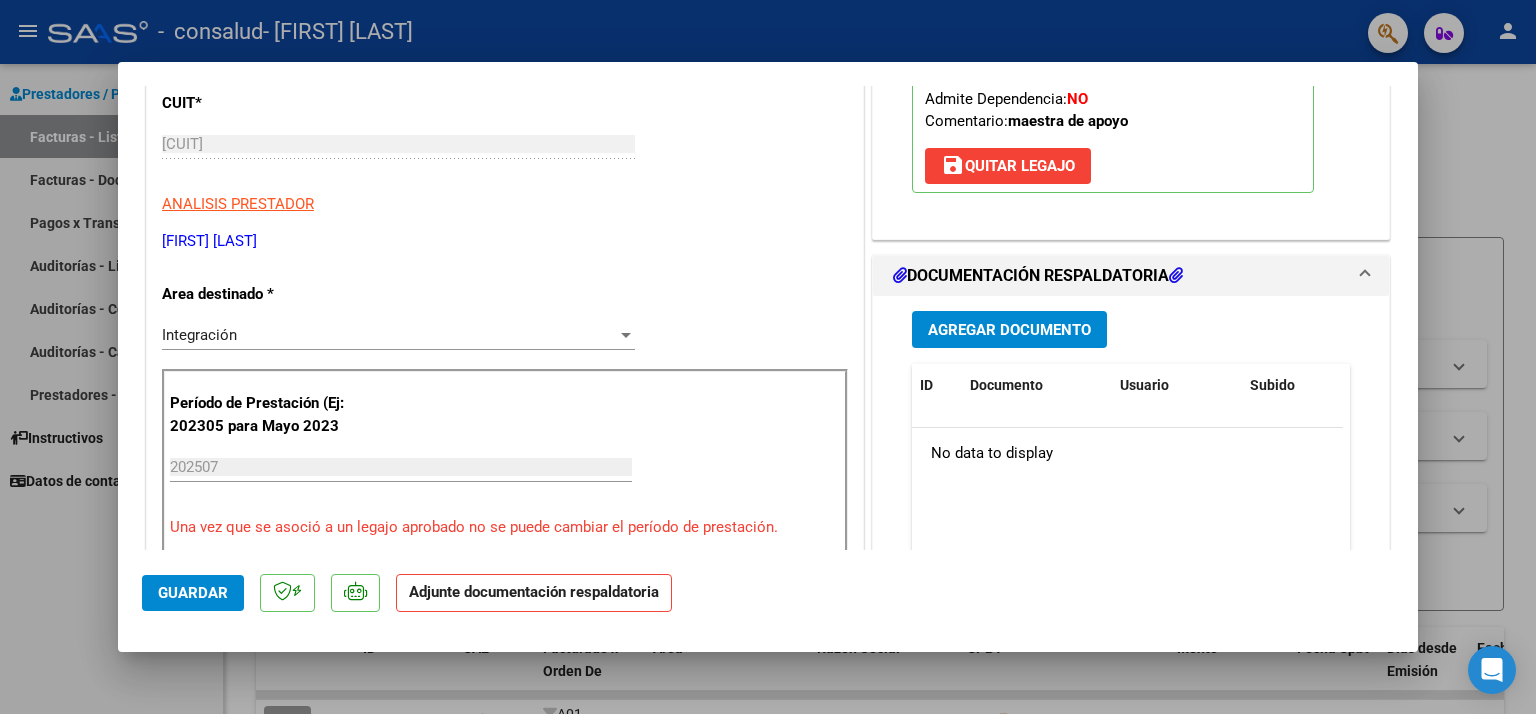 scroll, scrollTop: 327, scrollLeft: 0, axis: vertical 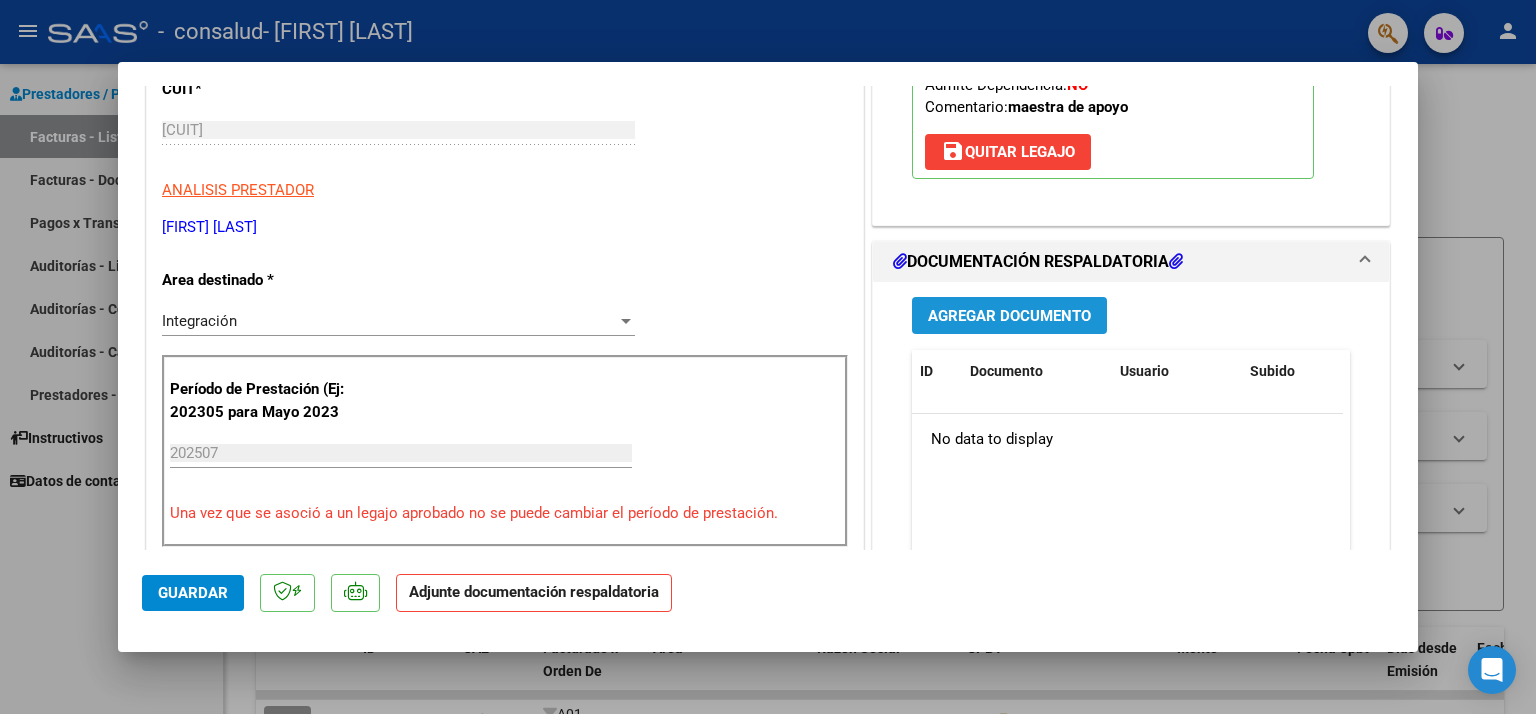 click on "Agregar Documento" at bounding box center [1009, 316] 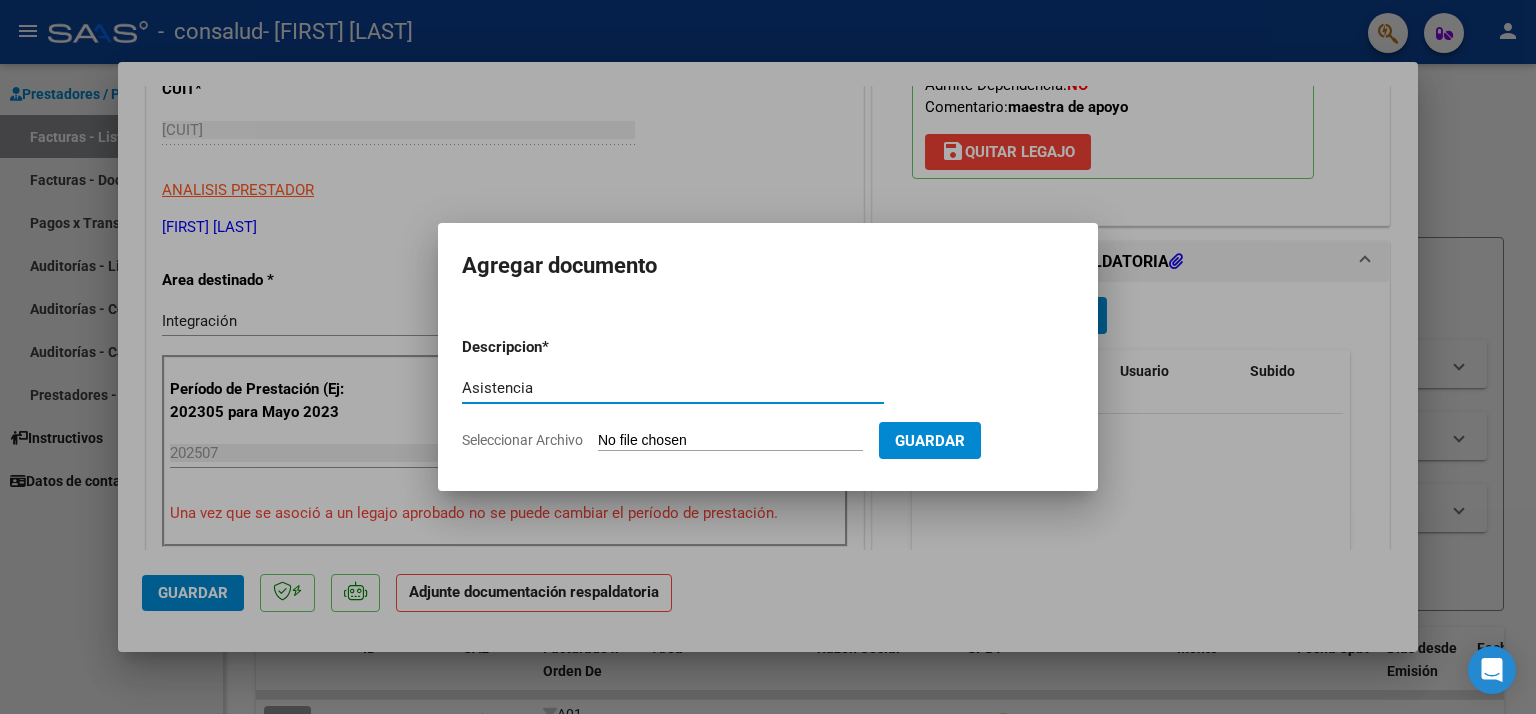 type on "Asistencia" 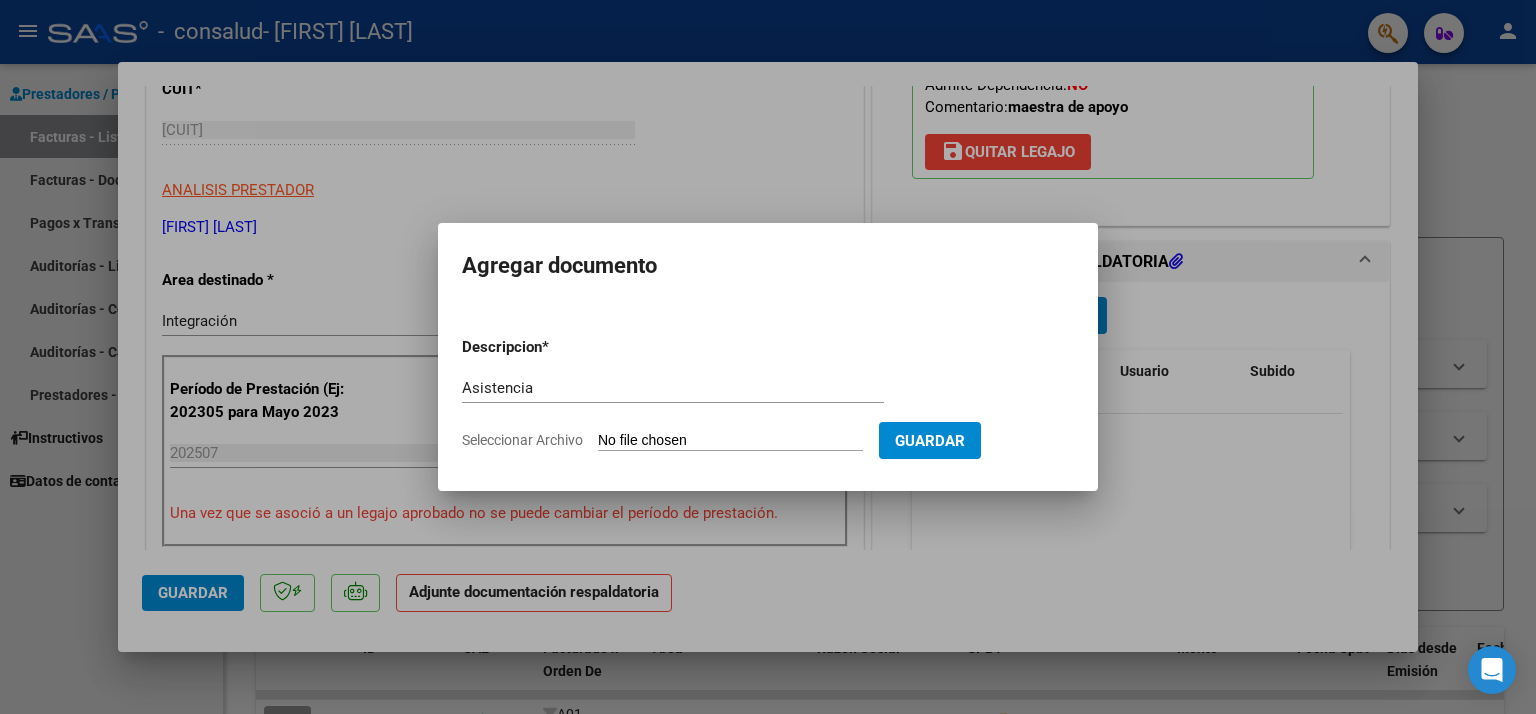click on "Seleccionar Archivo" at bounding box center [730, 441] 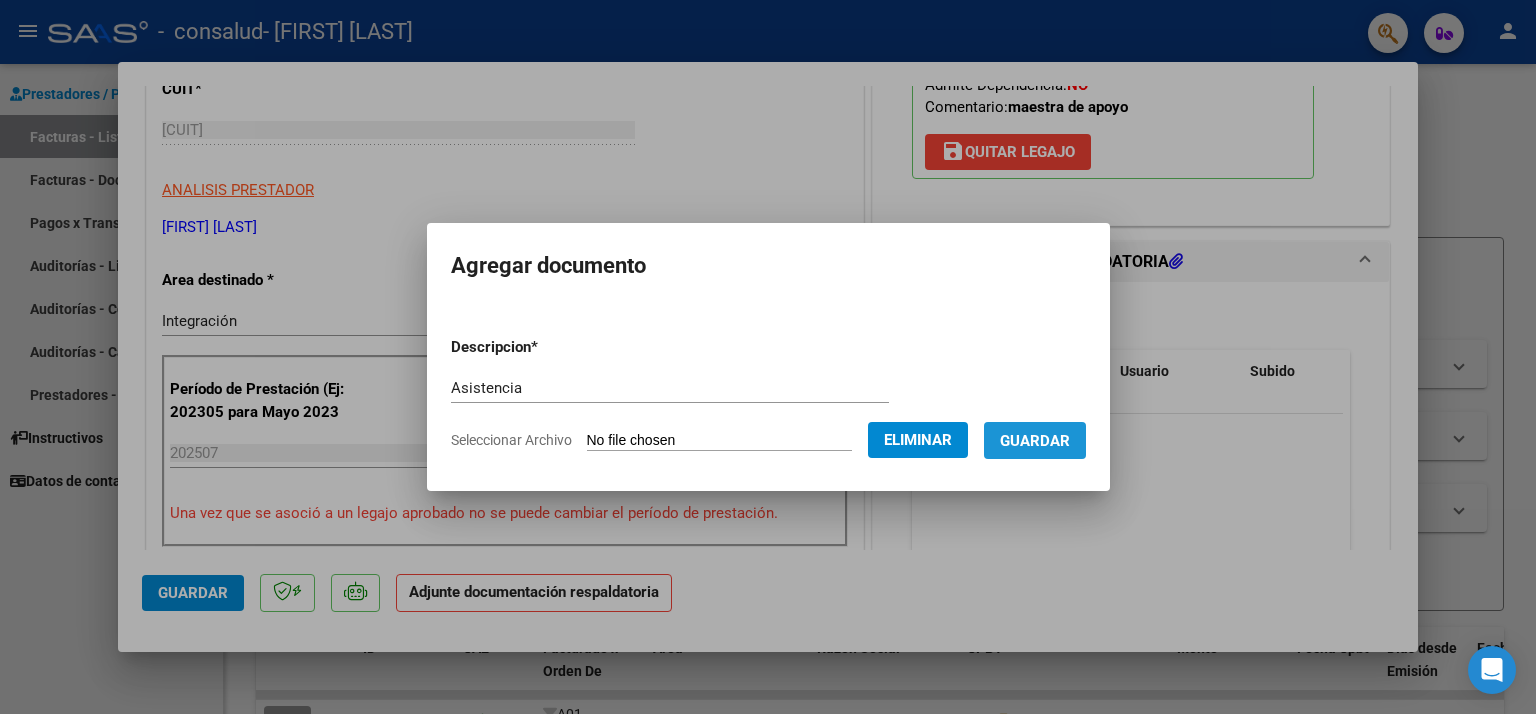 click on "Guardar" at bounding box center [1035, 441] 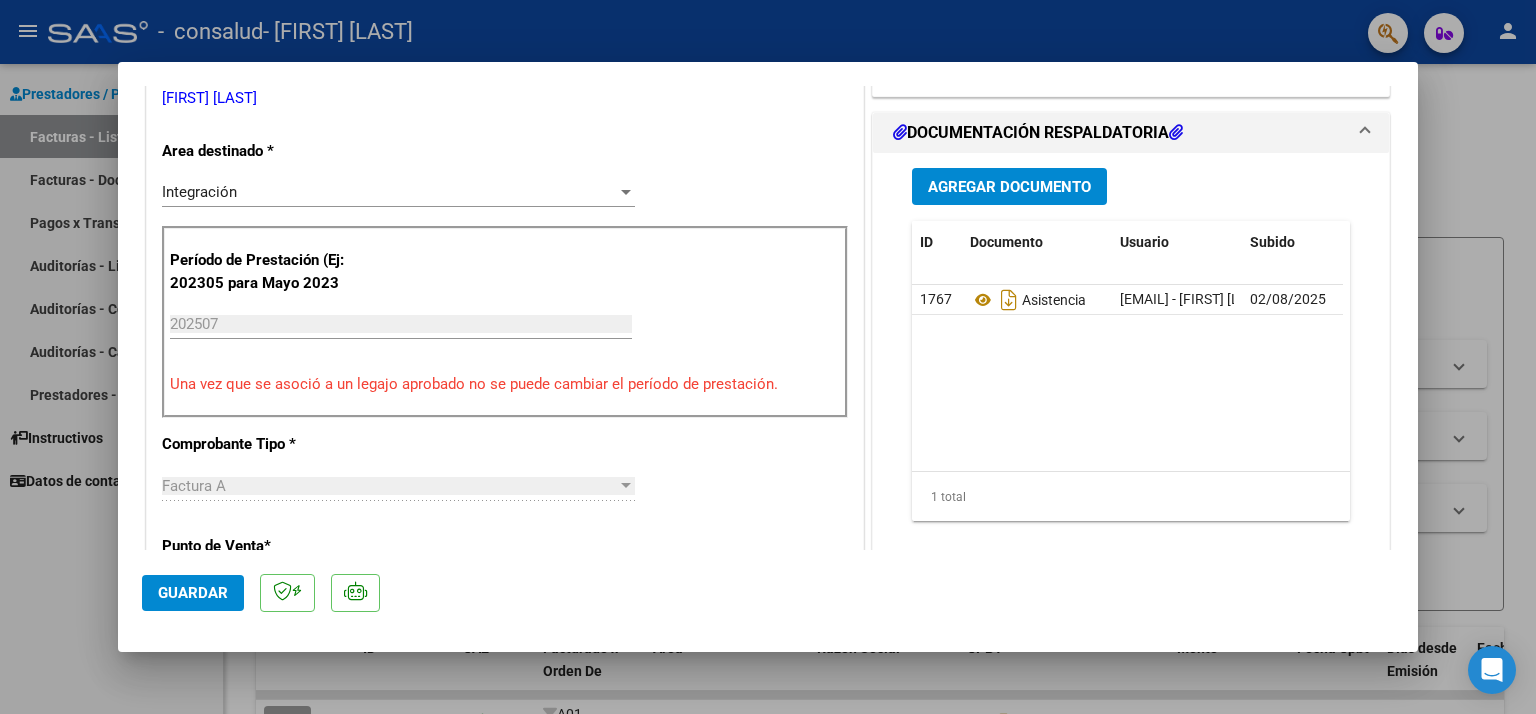 scroll, scrollTop: 412, scrollLeft: 0, axis: vertical 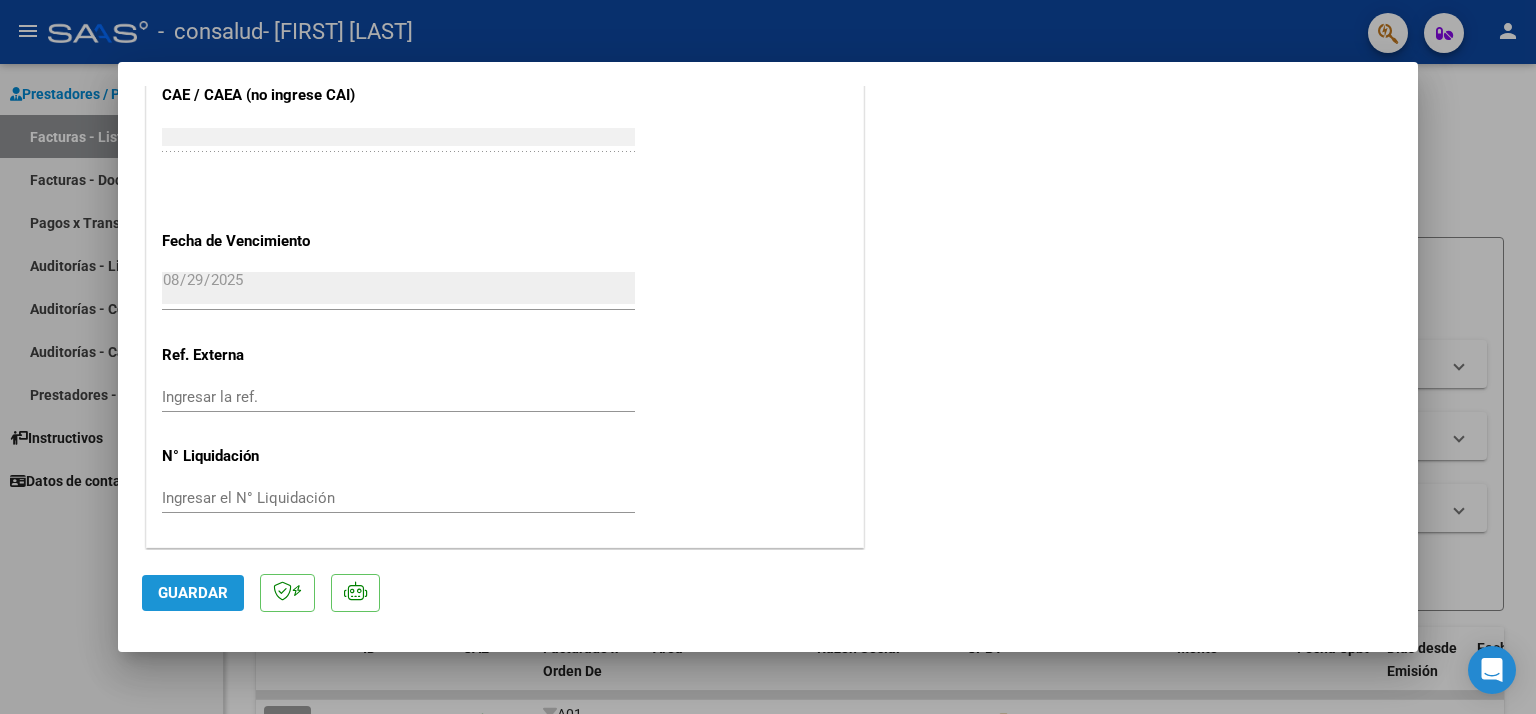 click on "Guardar" 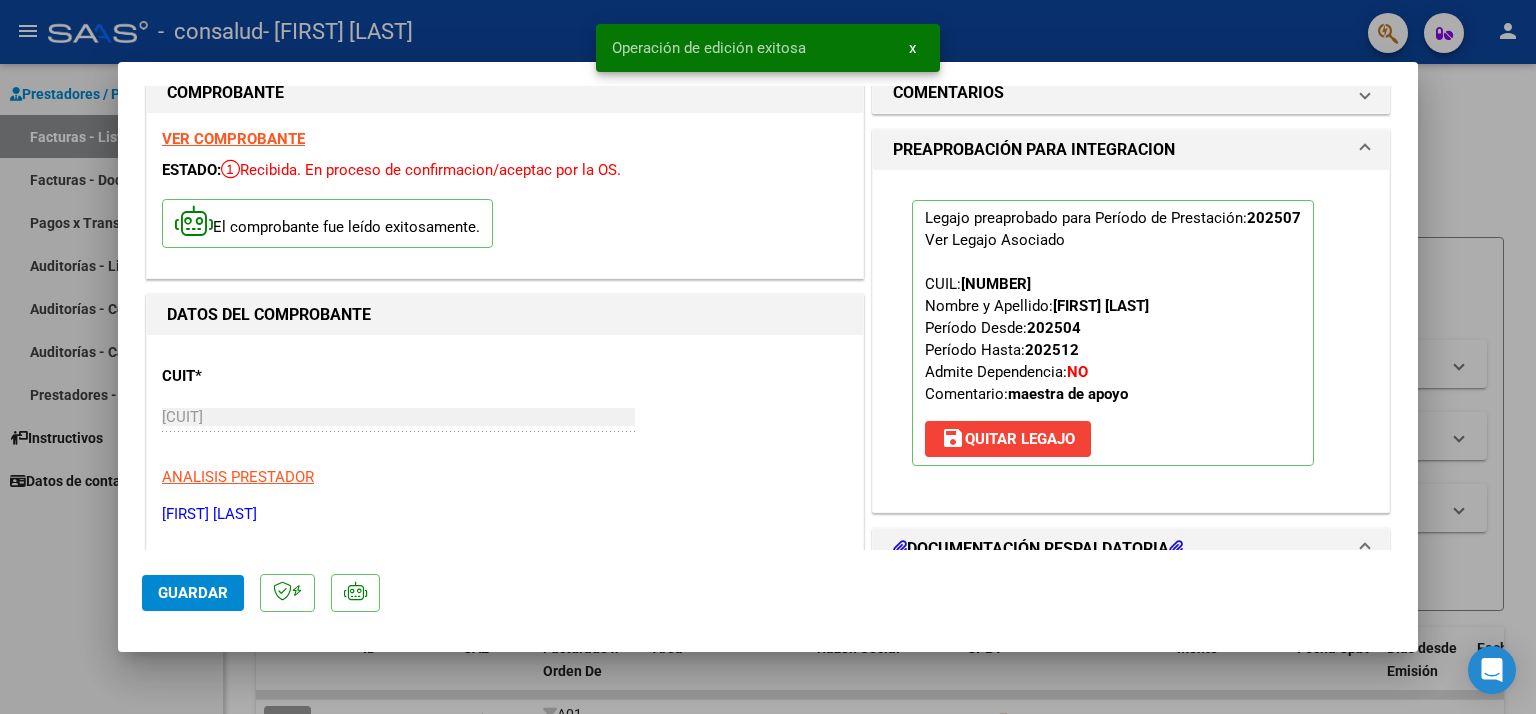 scroll, scrollTop: 0, scrollLeft: 0, axis: both 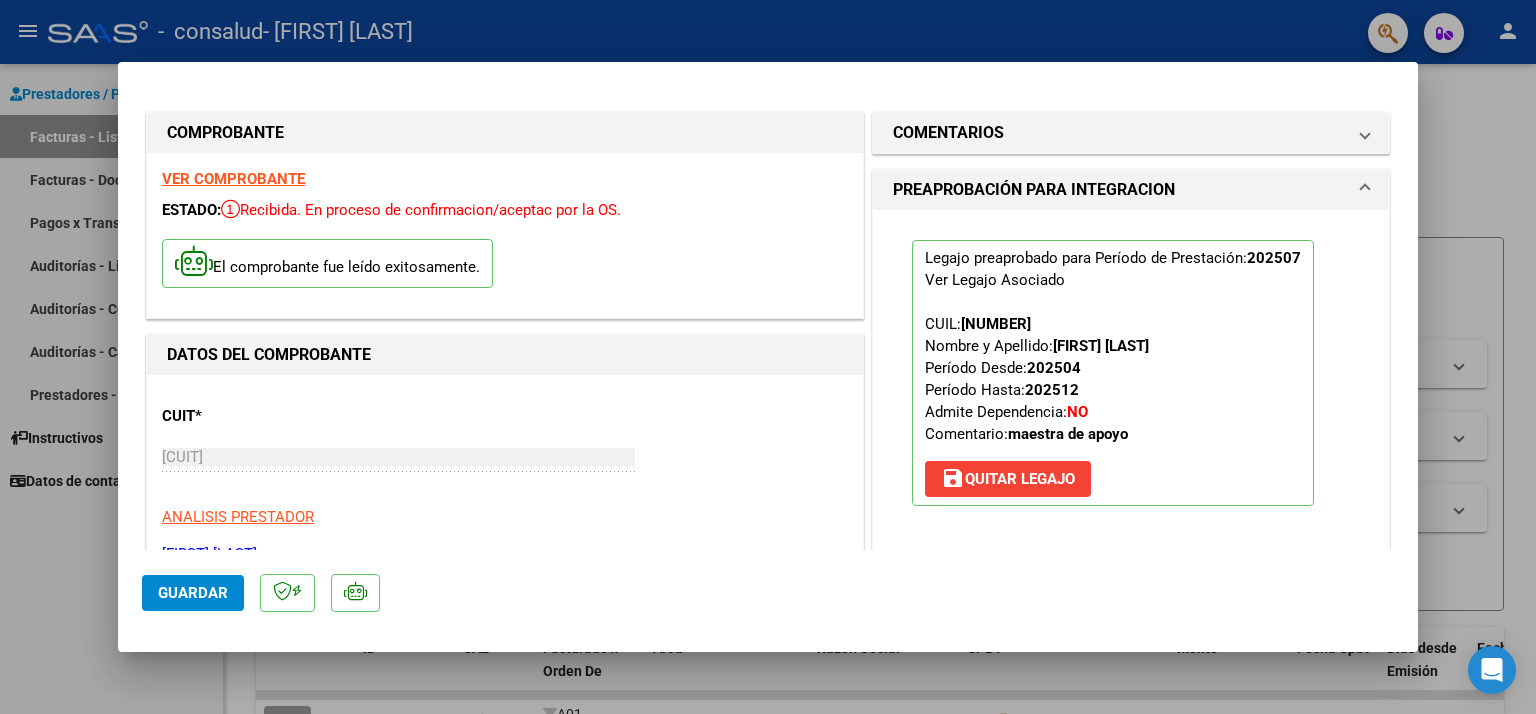 click at bounding box center [768, 357] 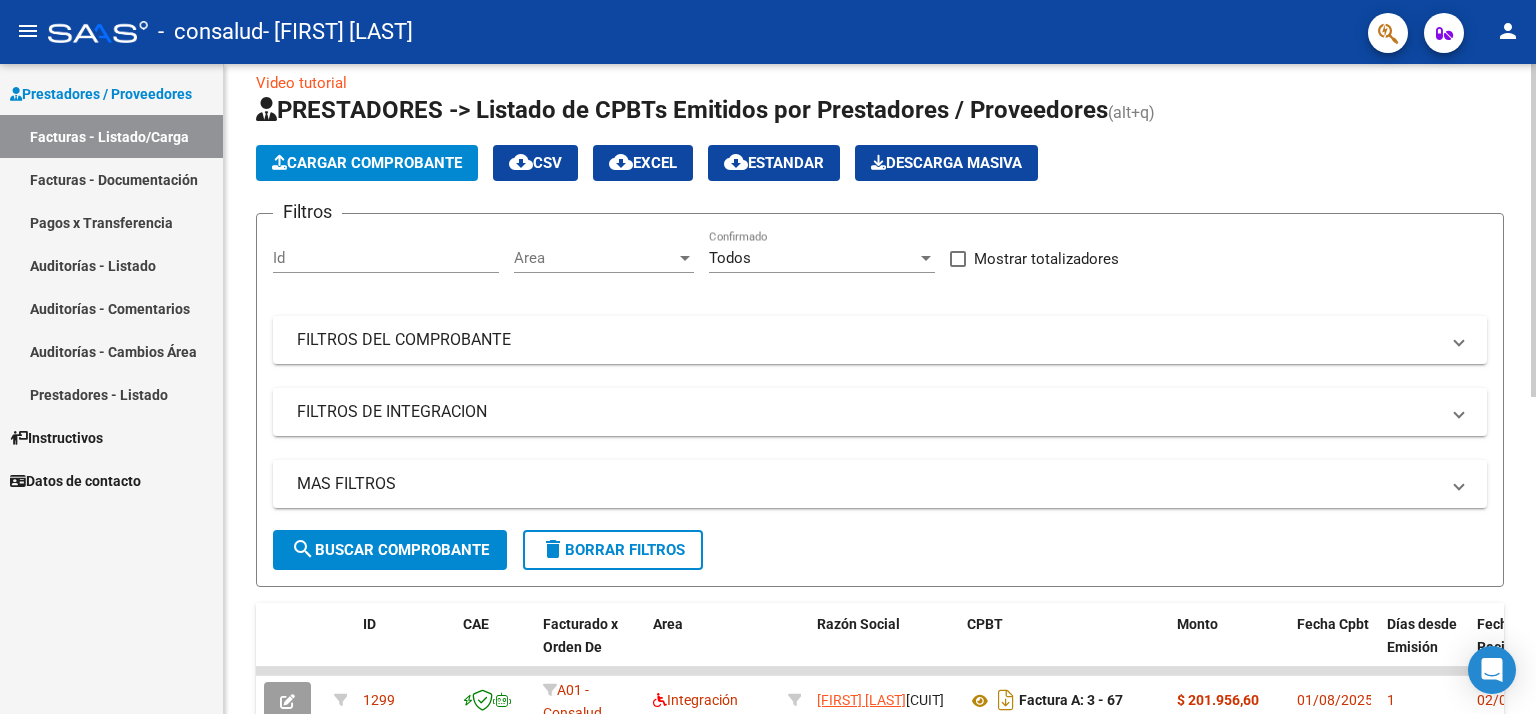 scroll, scrollTop: 0, scrollLeft: 0, axis: both 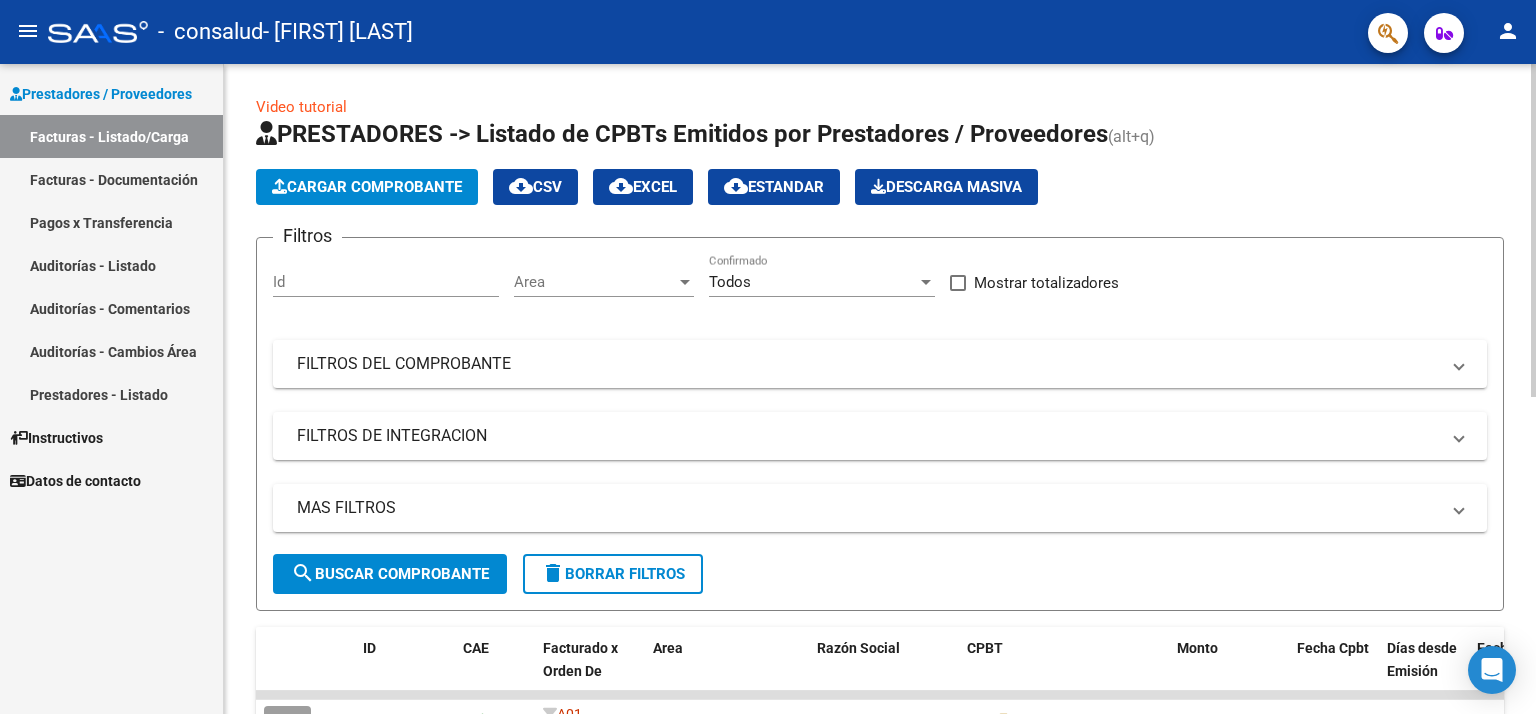 click 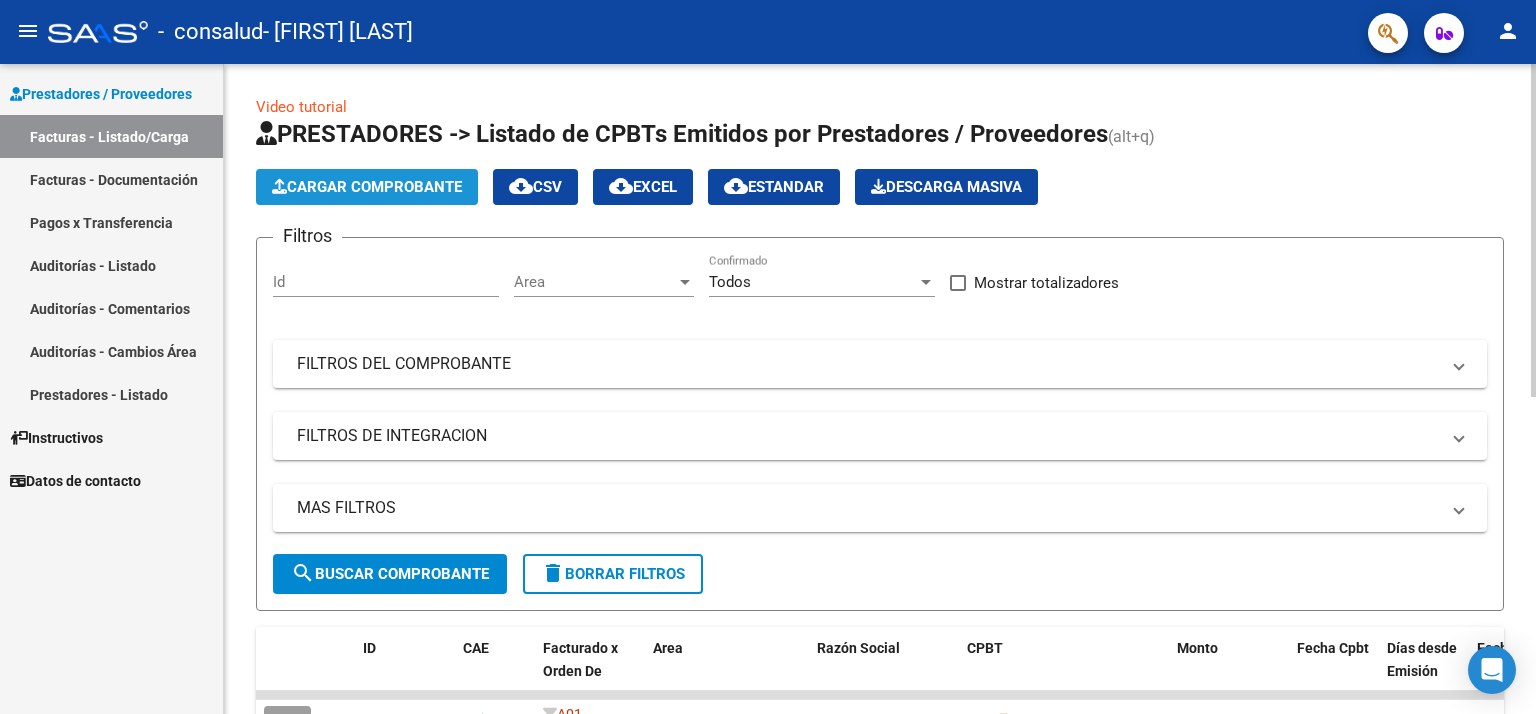click on "Cargar Comprobante" 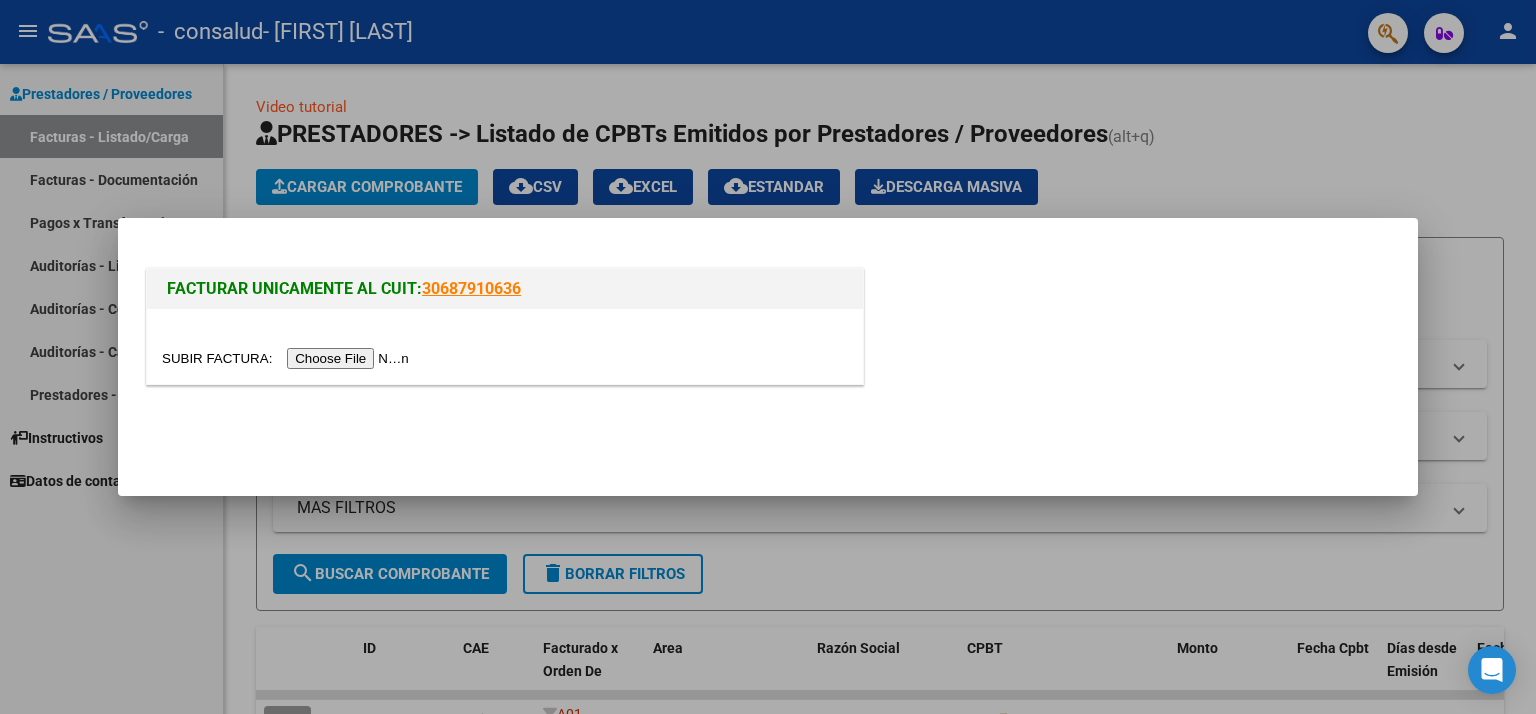 click at bounding box center [288, 358] 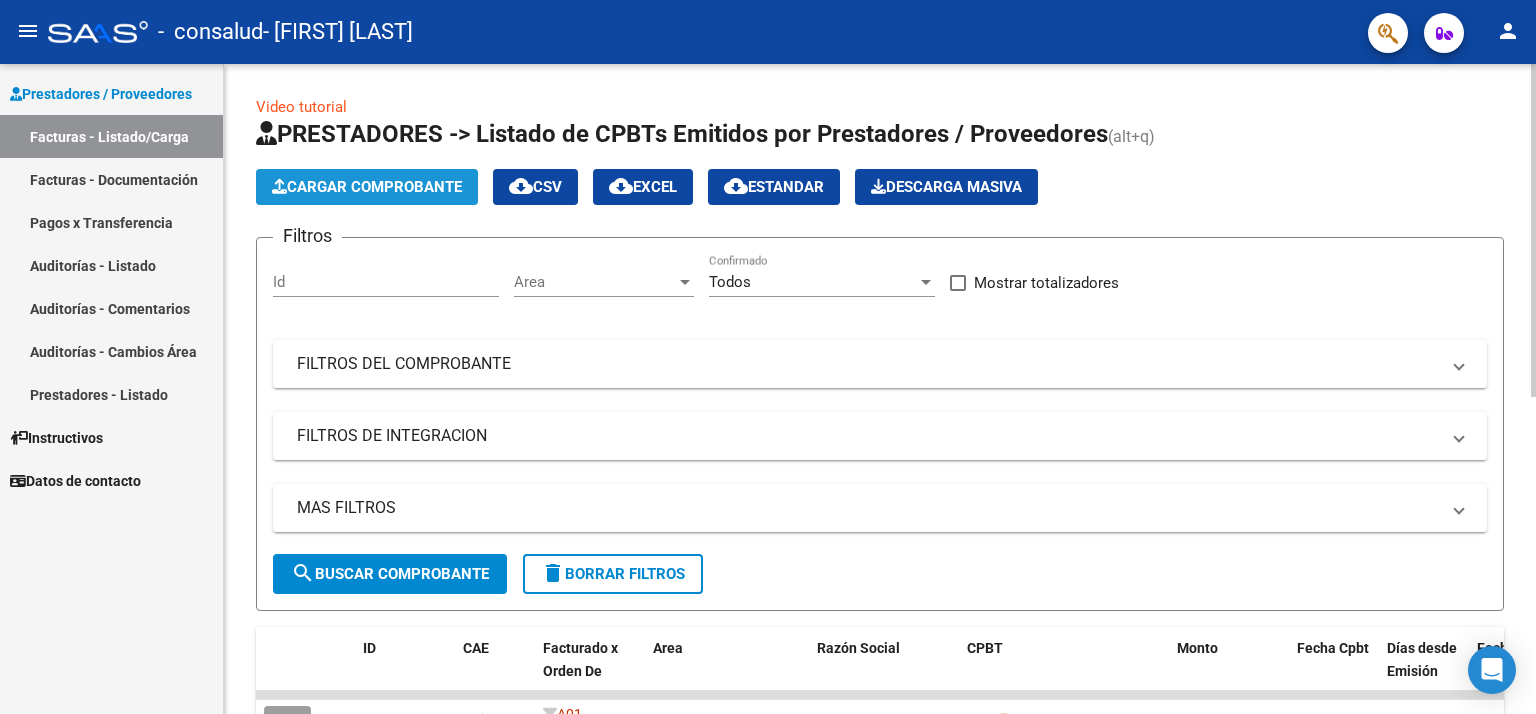 click on "Cargar Comprobante" 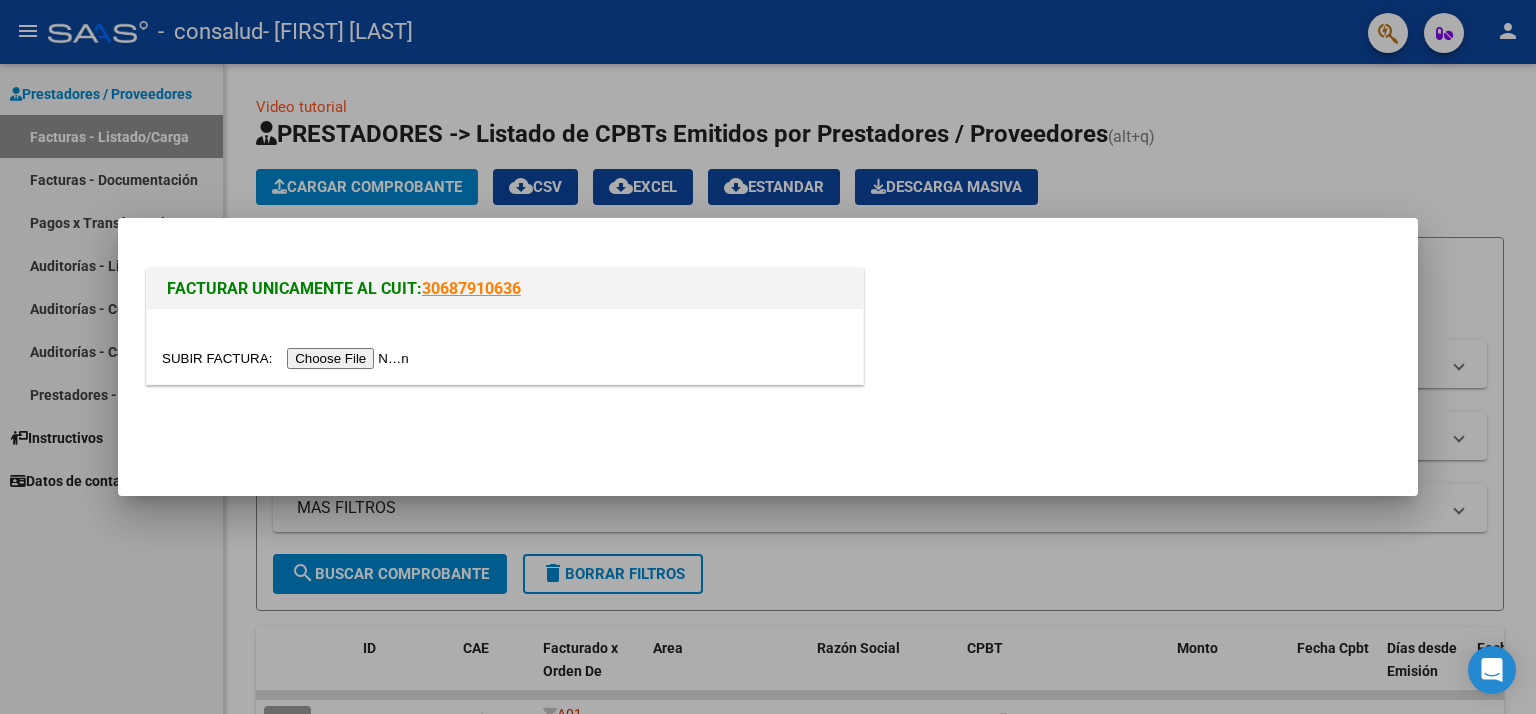 click at bounding box center [288, 358] 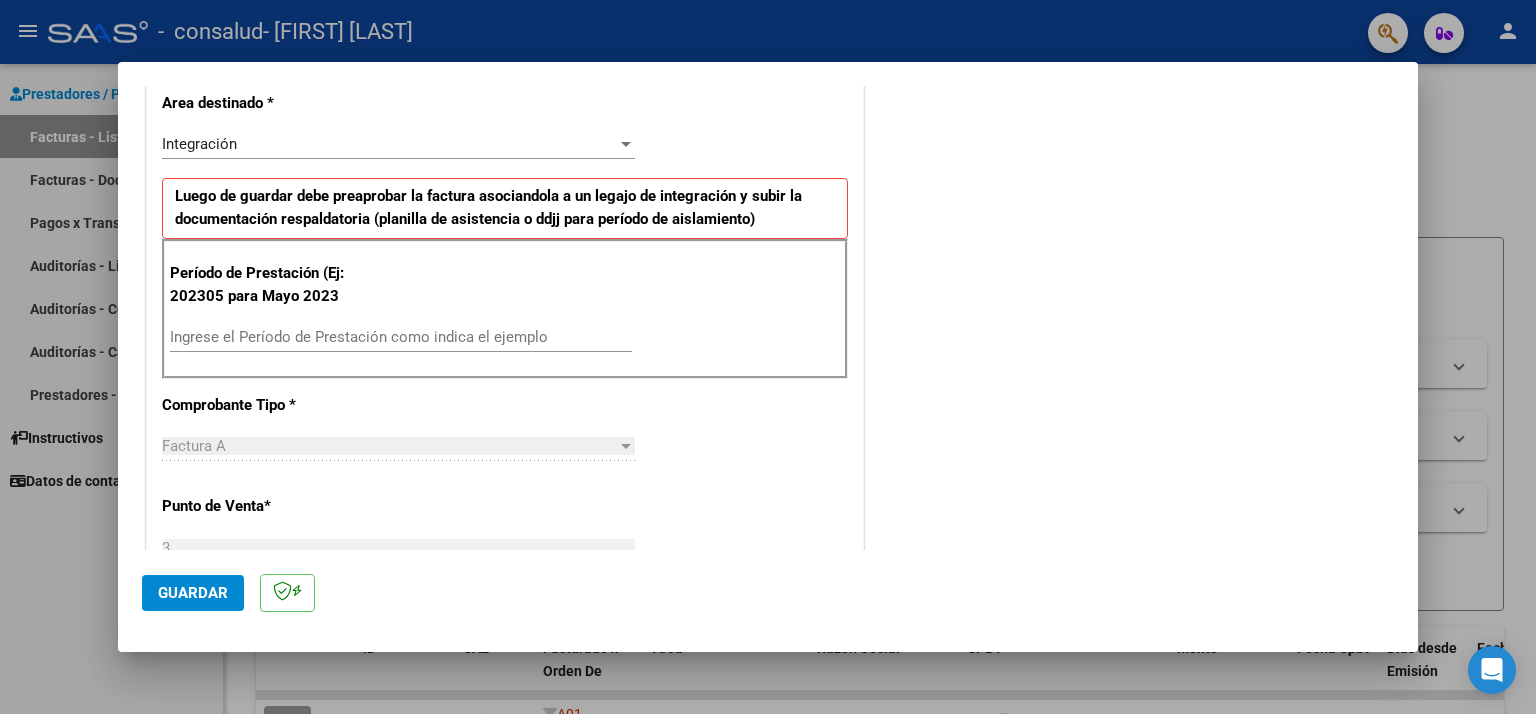 scroll, scrollTop: 445, scrollLeft: 0, axis: vertical 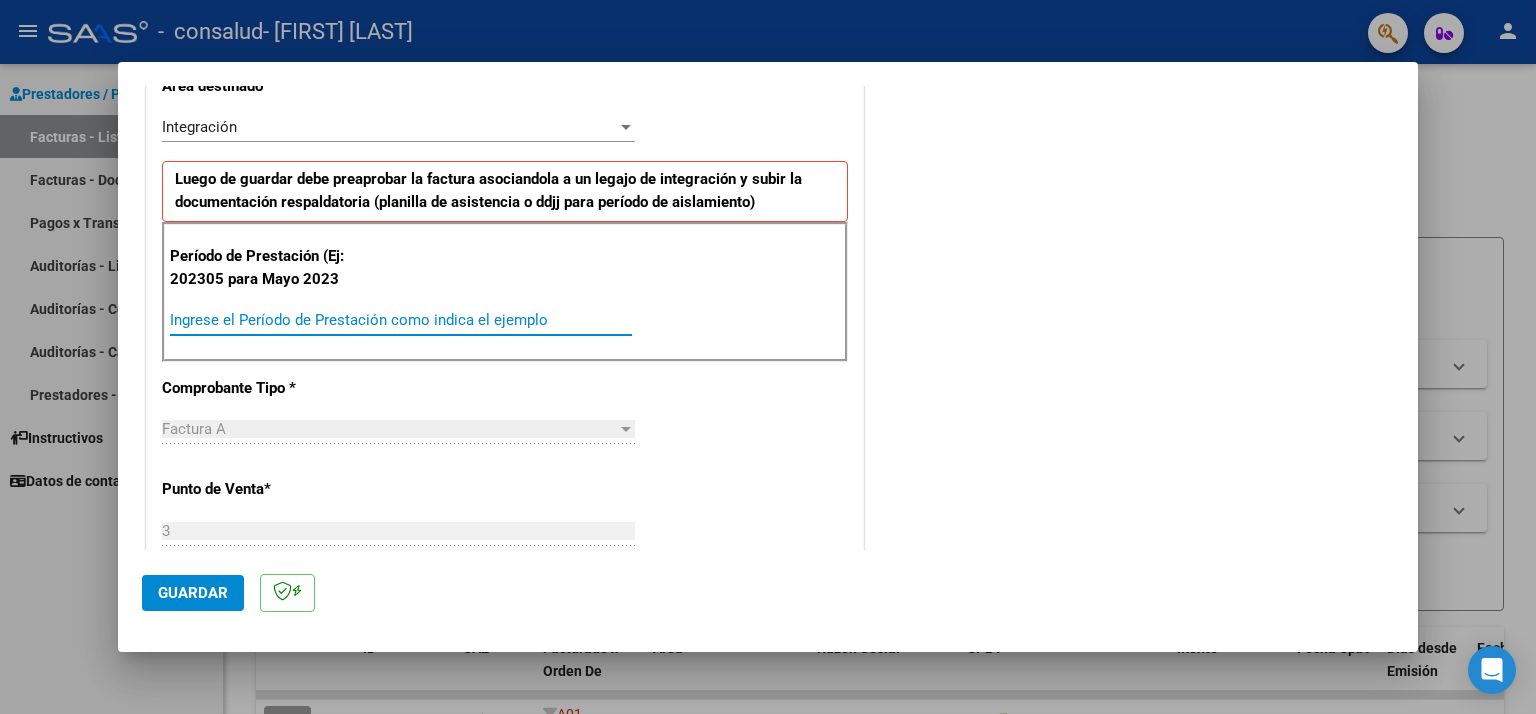 click on "Ingrese el Período de Prestación como indica el ejemplo" at bounding box center (401, 320) 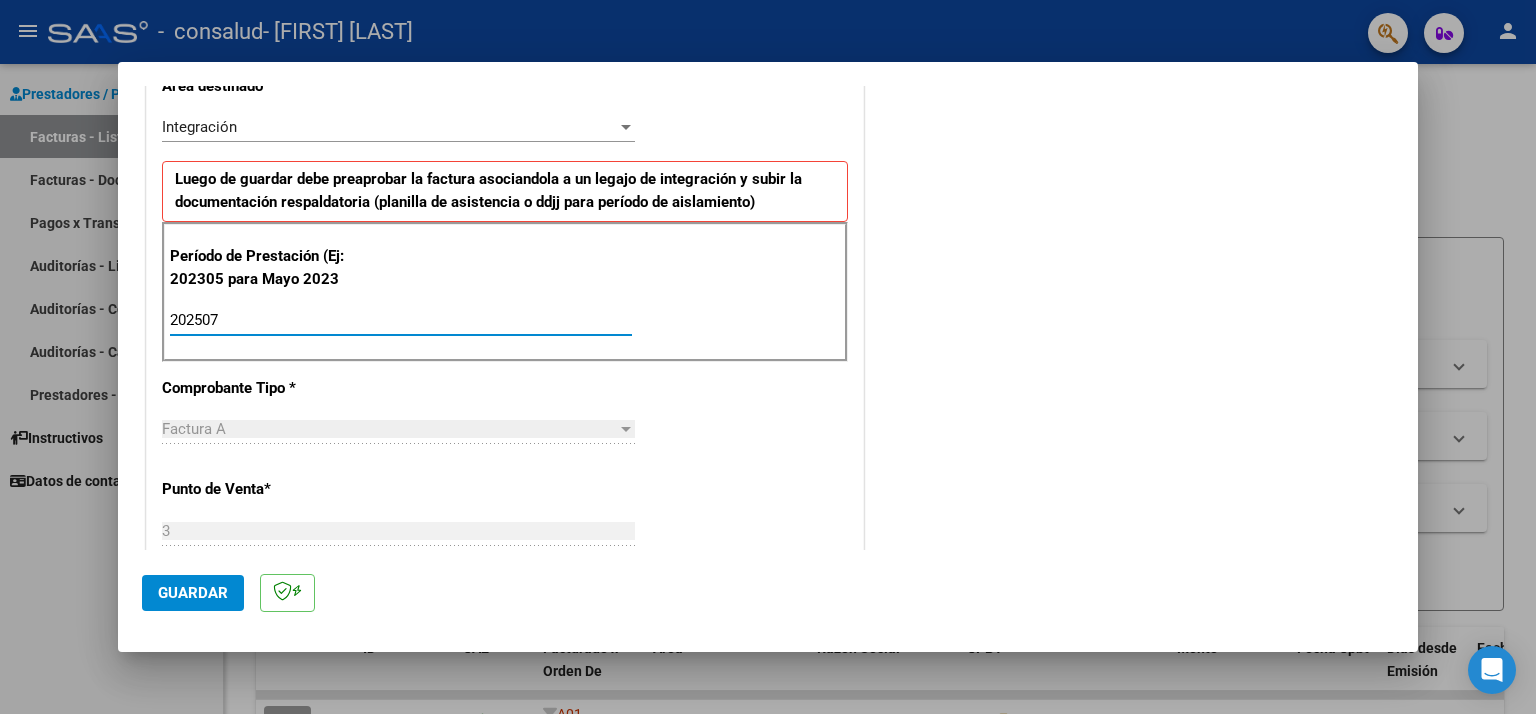 type on "202507" 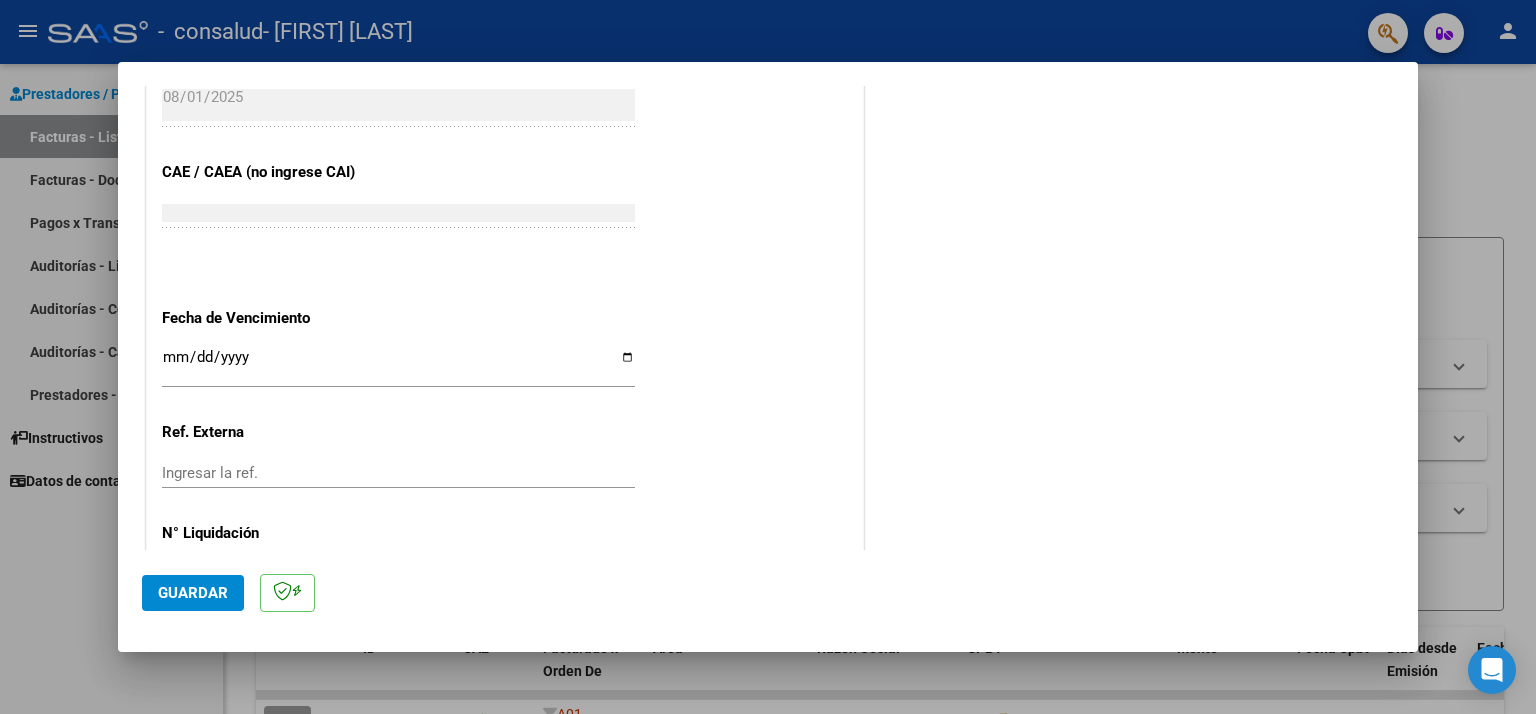 scroll, scrollTop: 1228, scrollLeft: 0, axis: vertical 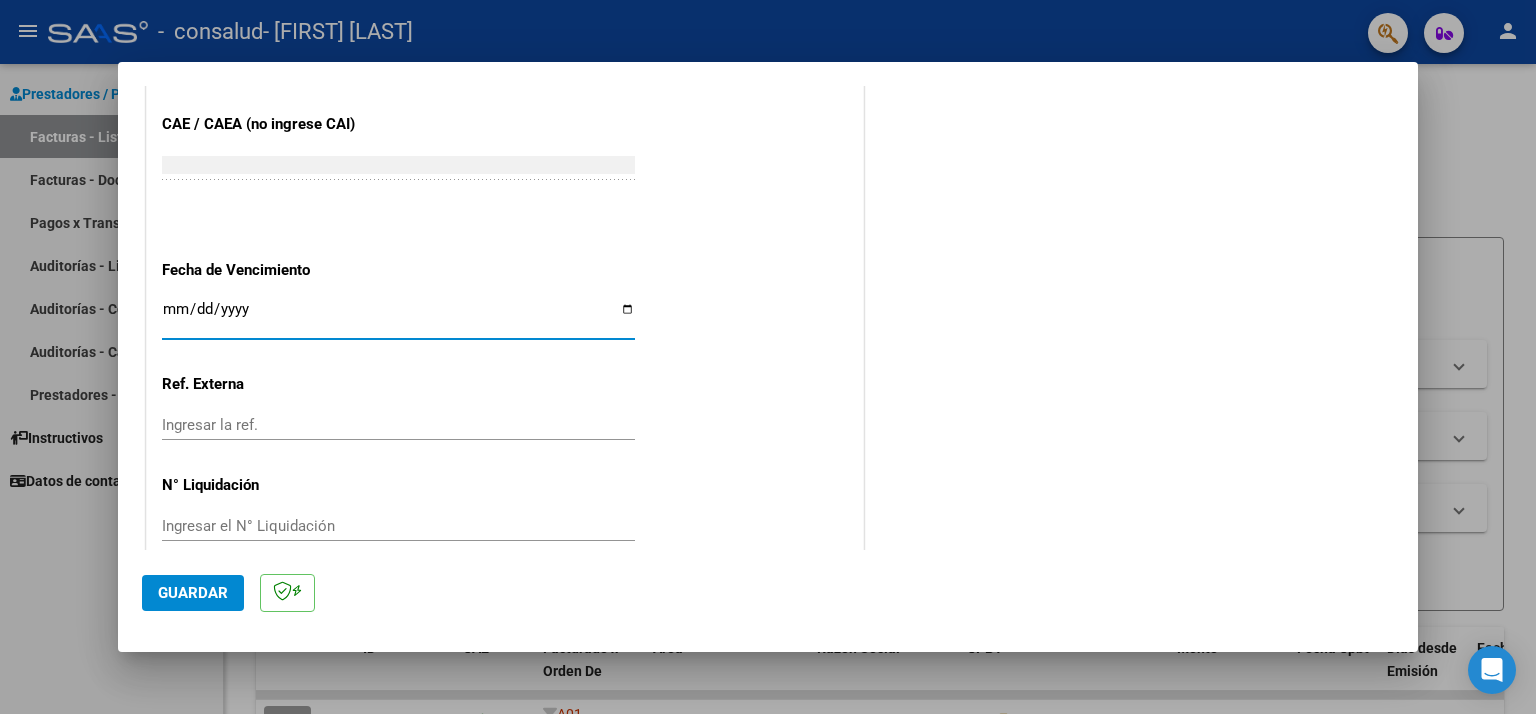 click on "Ingresar la fecha" at bounding box center [398, 317] 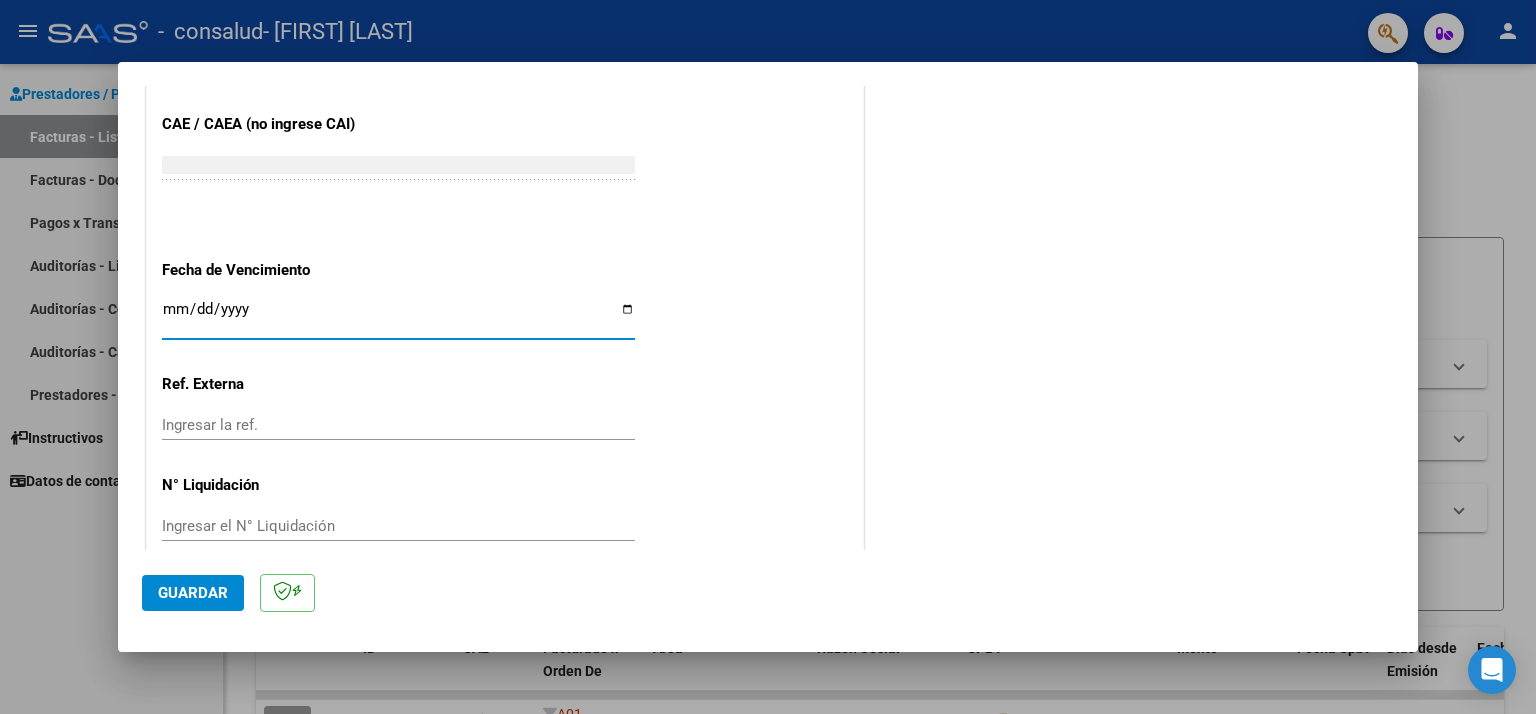 type on "2025-08-29" 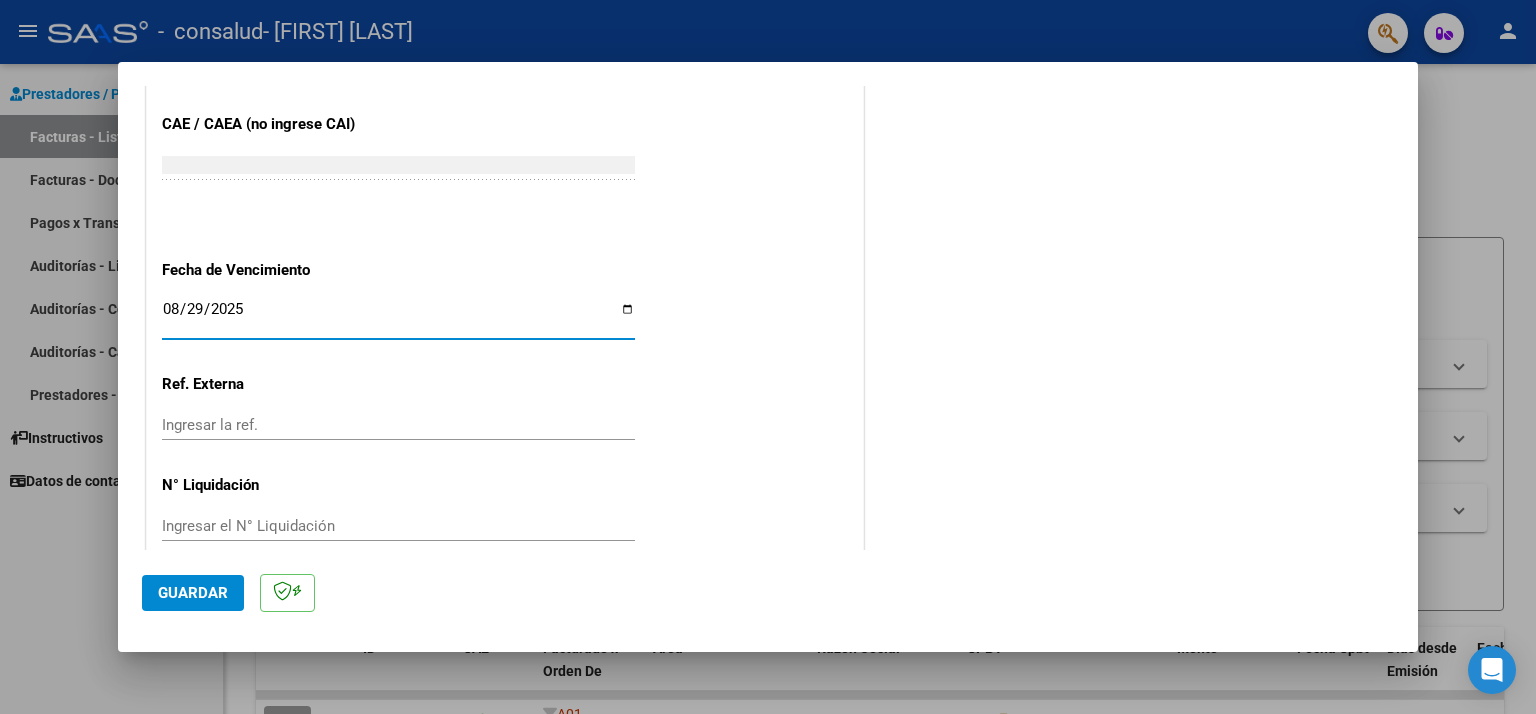 scroll, scrollTop: 1256, scrollLeft: 0, axis: vertical 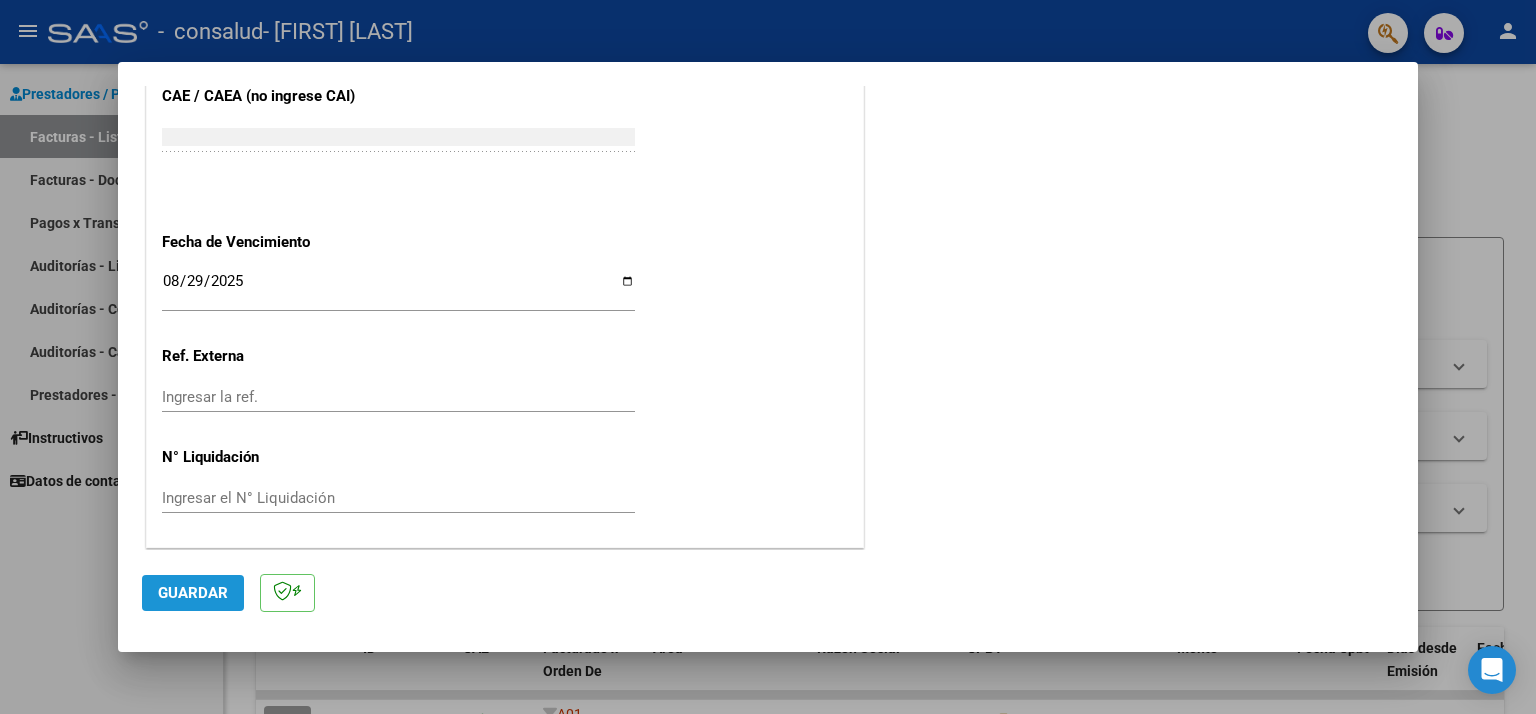 click on "Guardar" 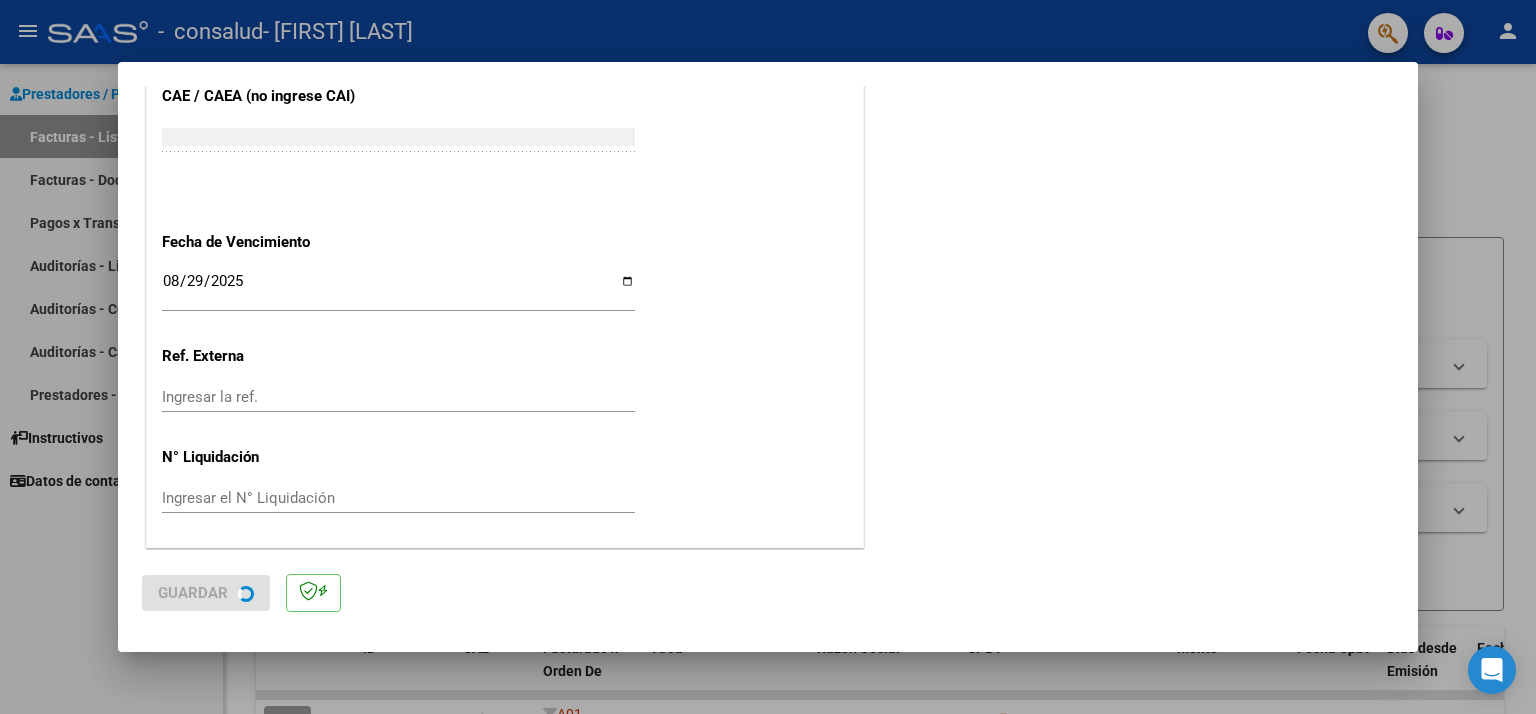 scroll, scrollTop: 0, scrollLeft: 0, axis: both 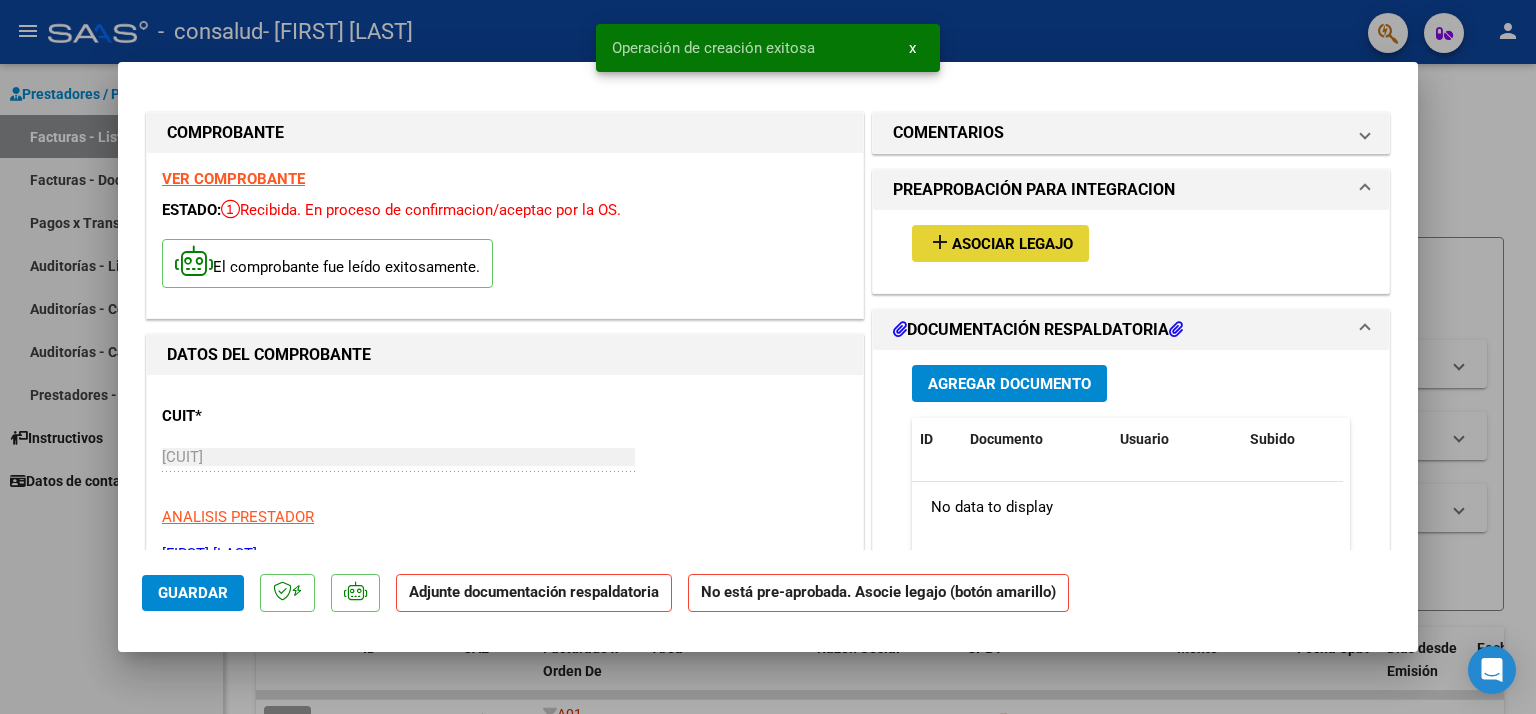 click on "Asociar Legajo" at bounding box center (1012, 244) 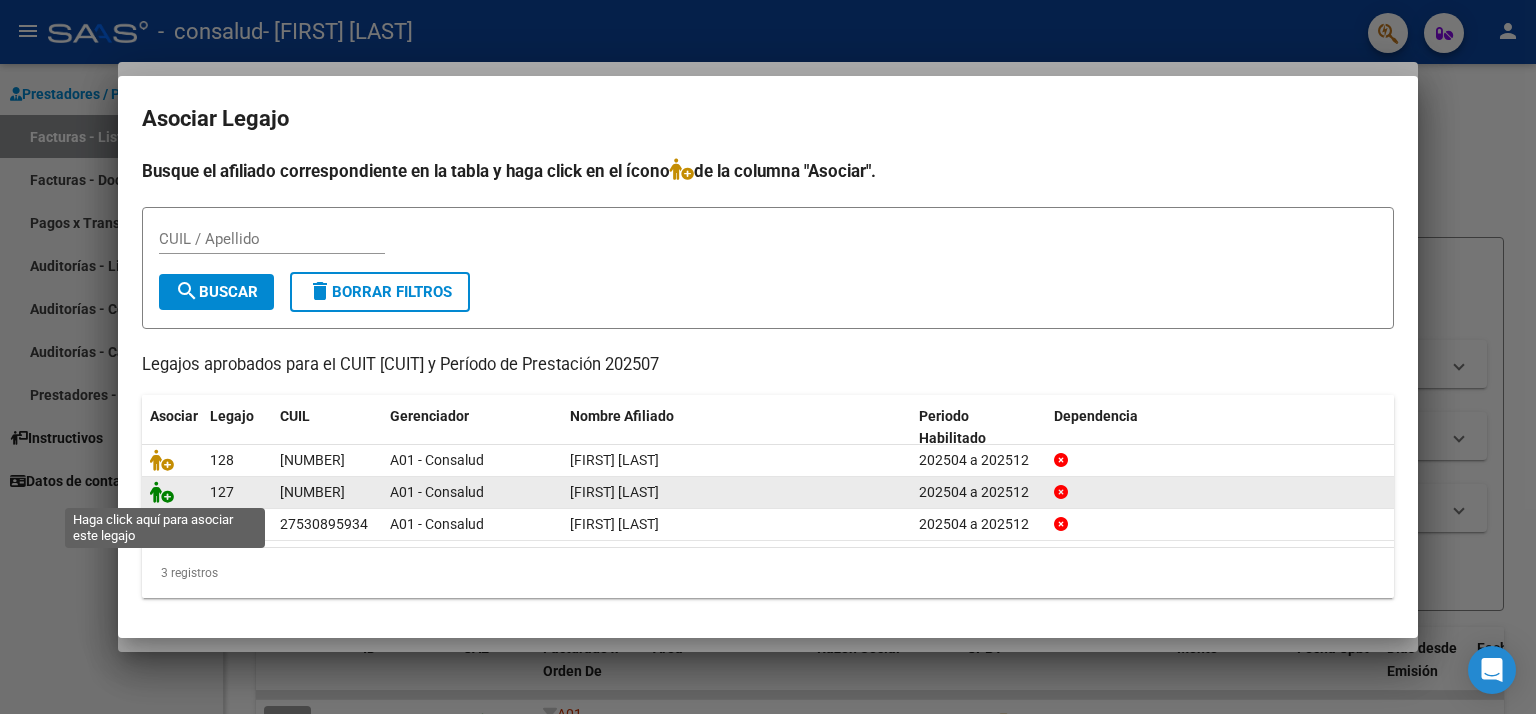 click 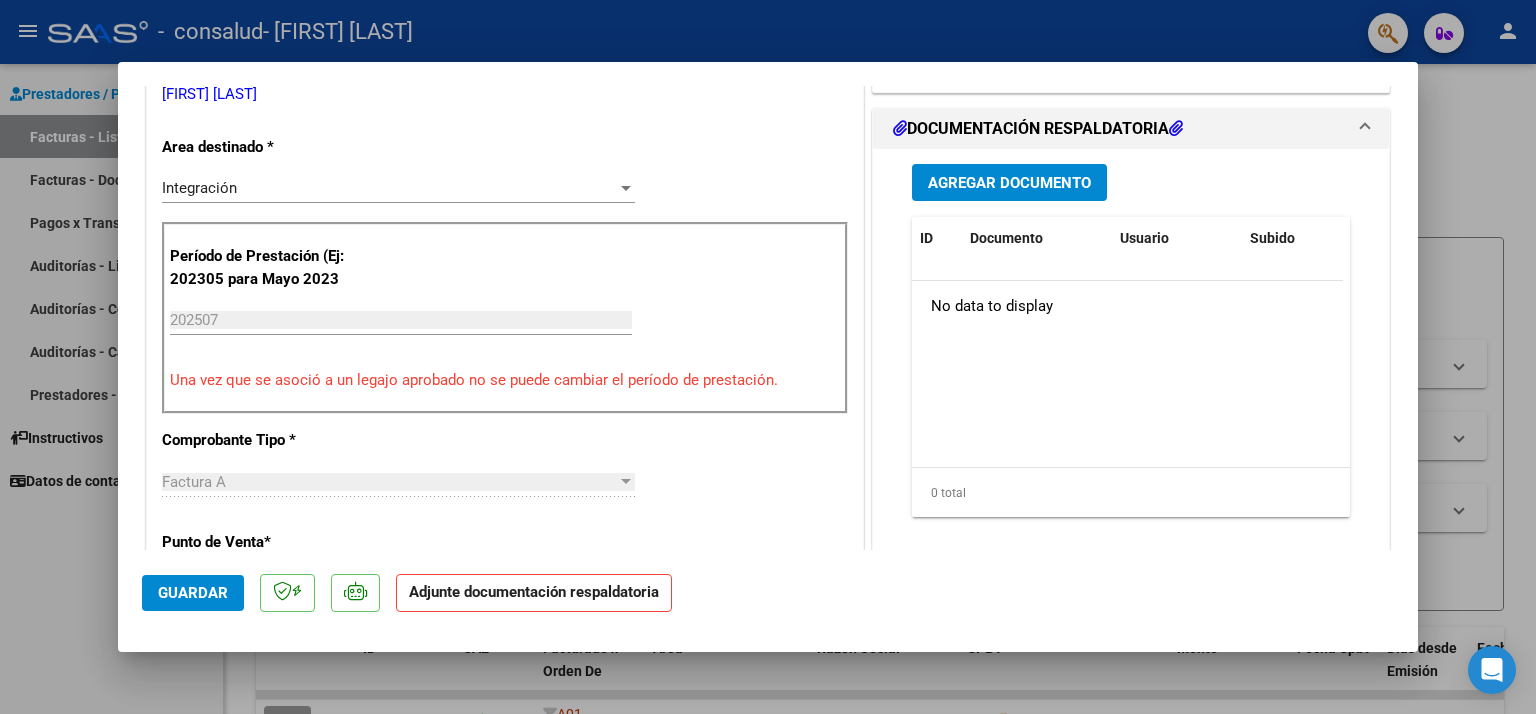scroll, scrollTop: 463, scrollLeft: 0, axis: vertical 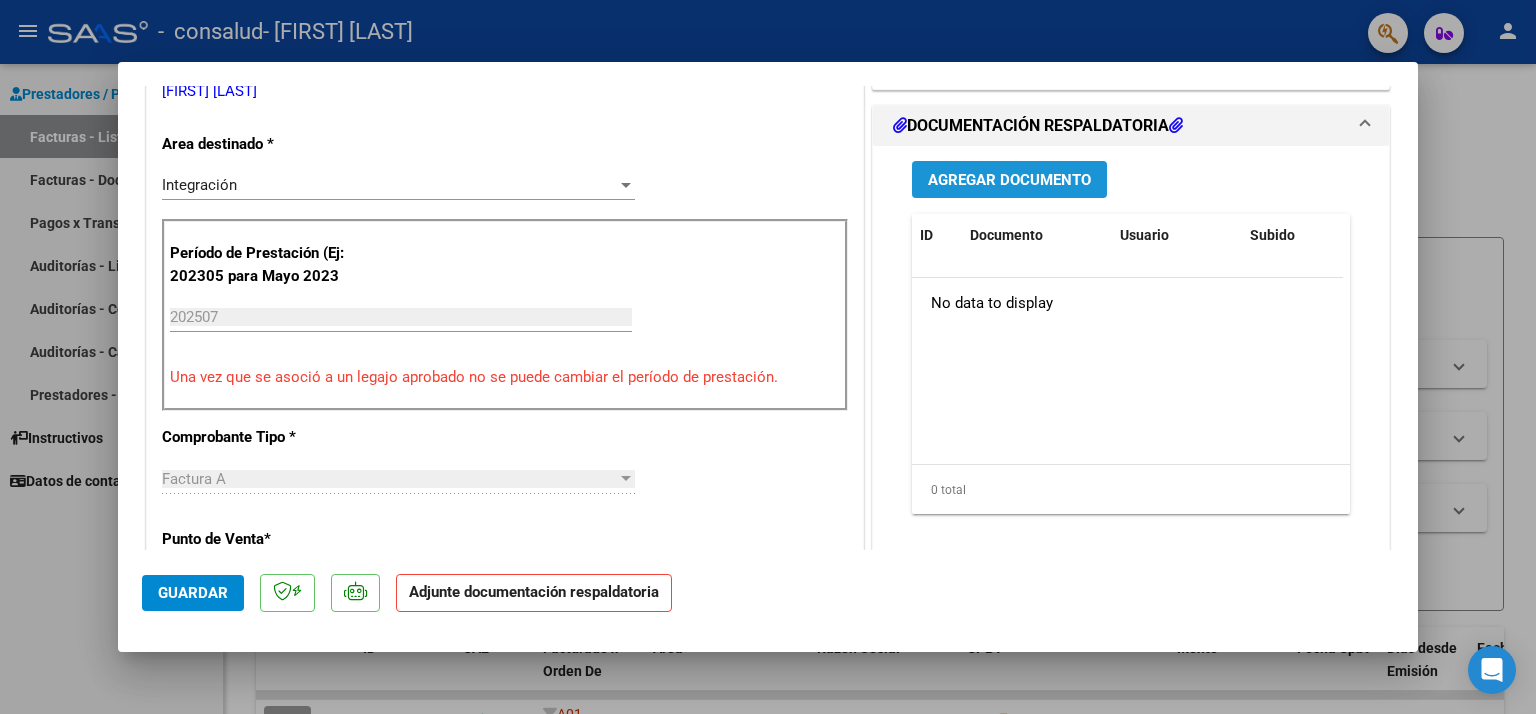 click on "Agregar Documento" at bounding box center (1009, 180) 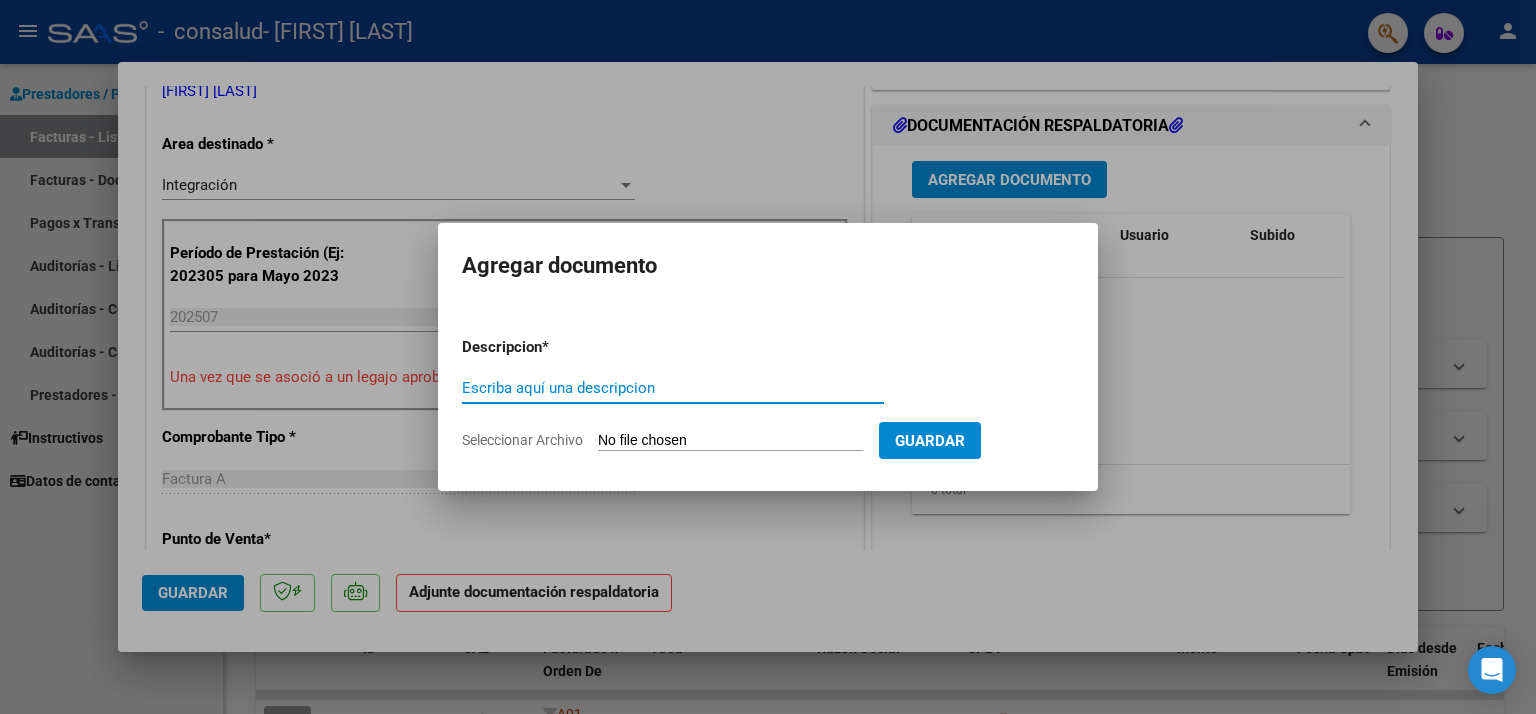 click on "Escriba aquí una descripcion" at bounding box center (673, 388) 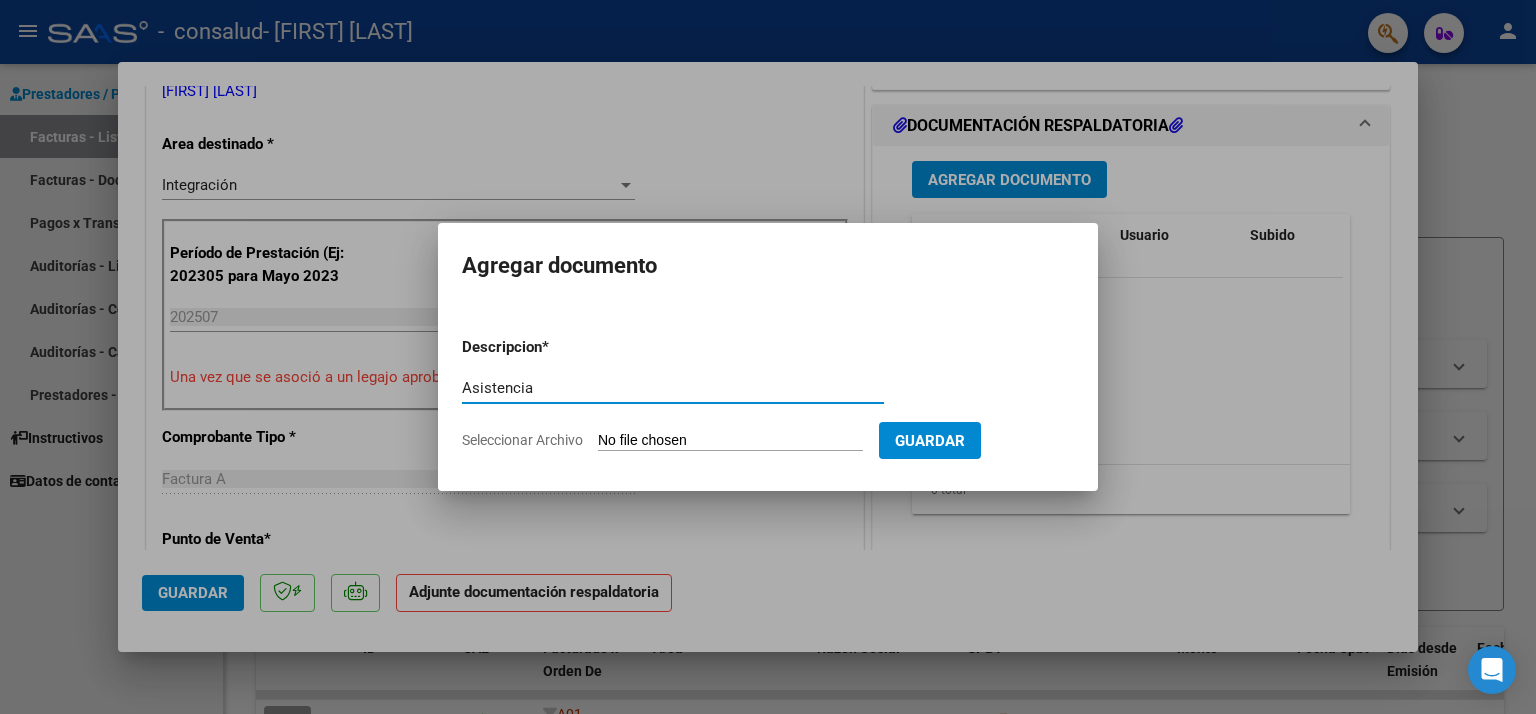 type on "Asistencia" 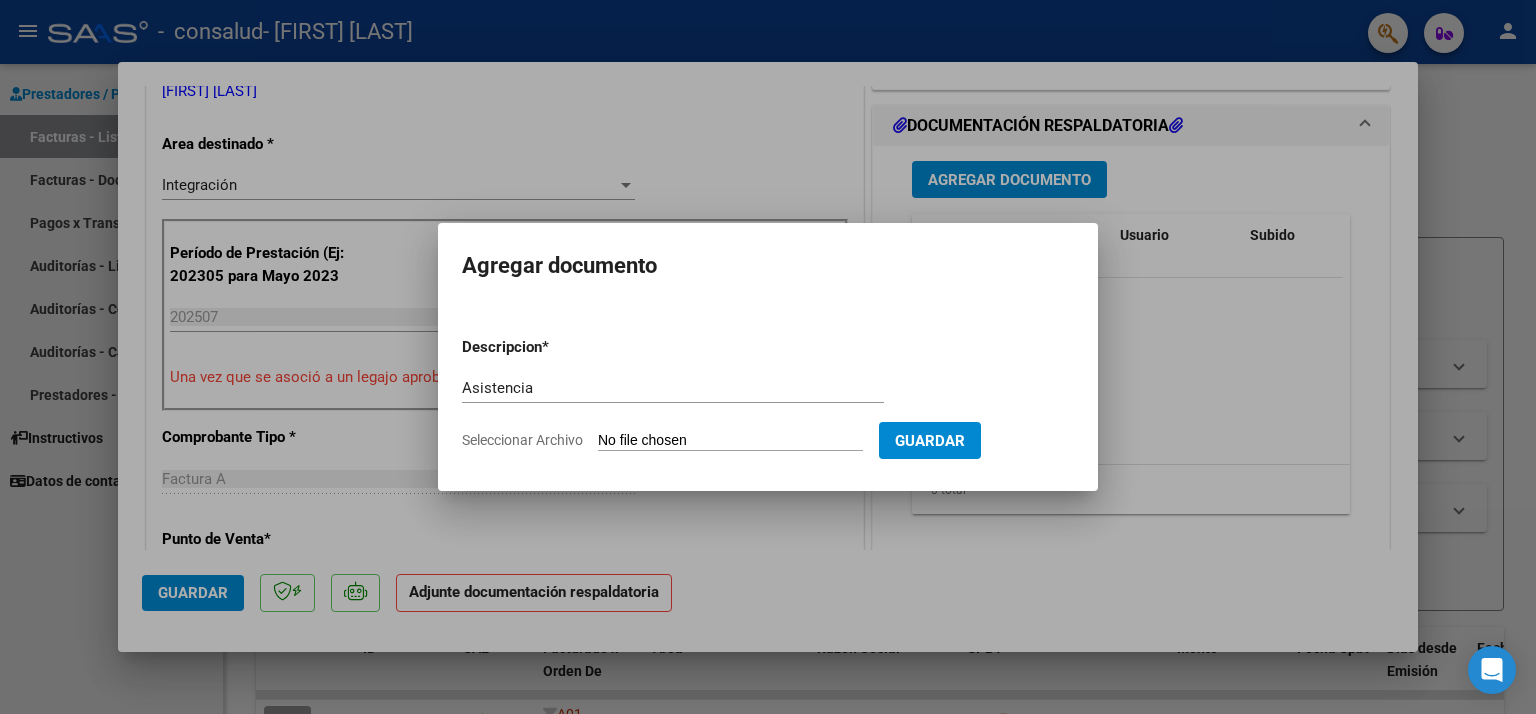 click on "Seleccionar Archivo" 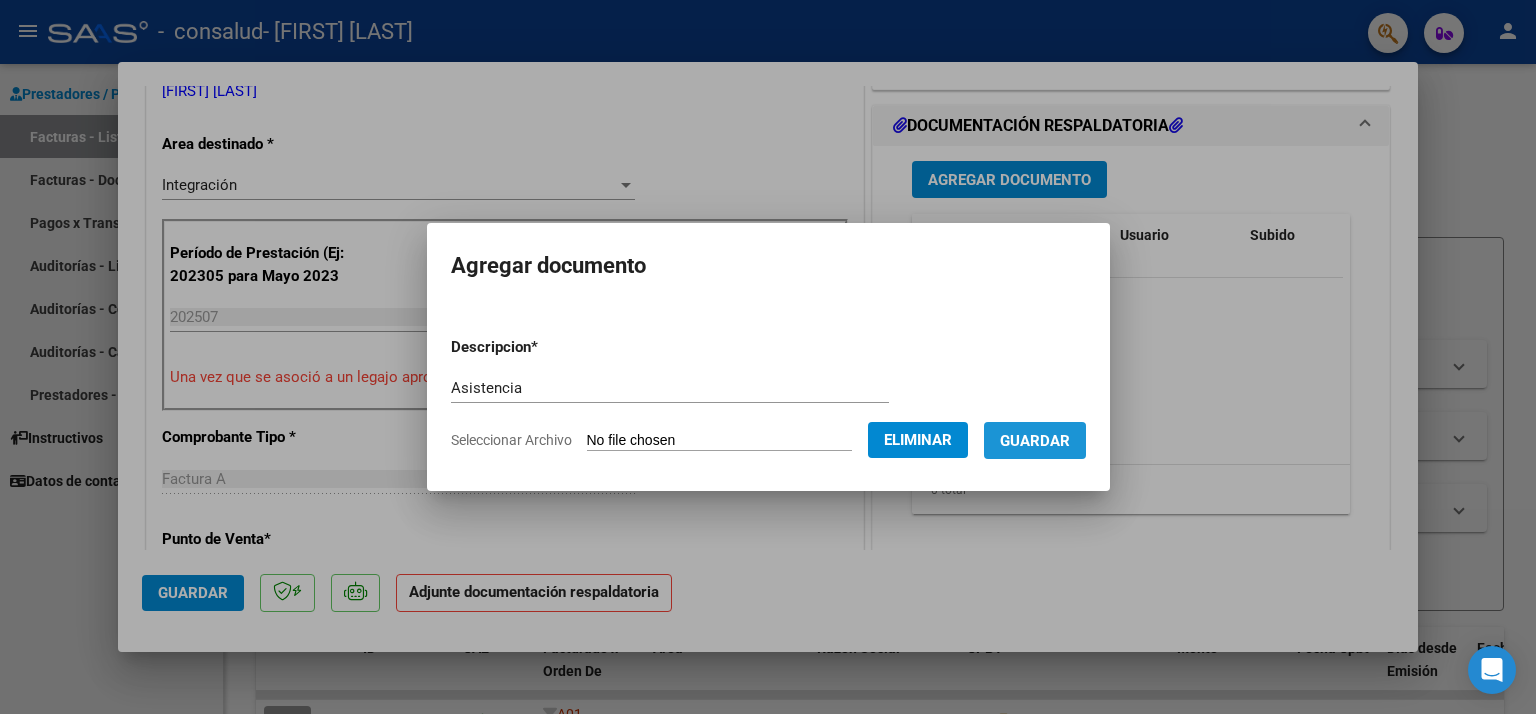 click on "Guardar" at bounding box center (1035, 441) 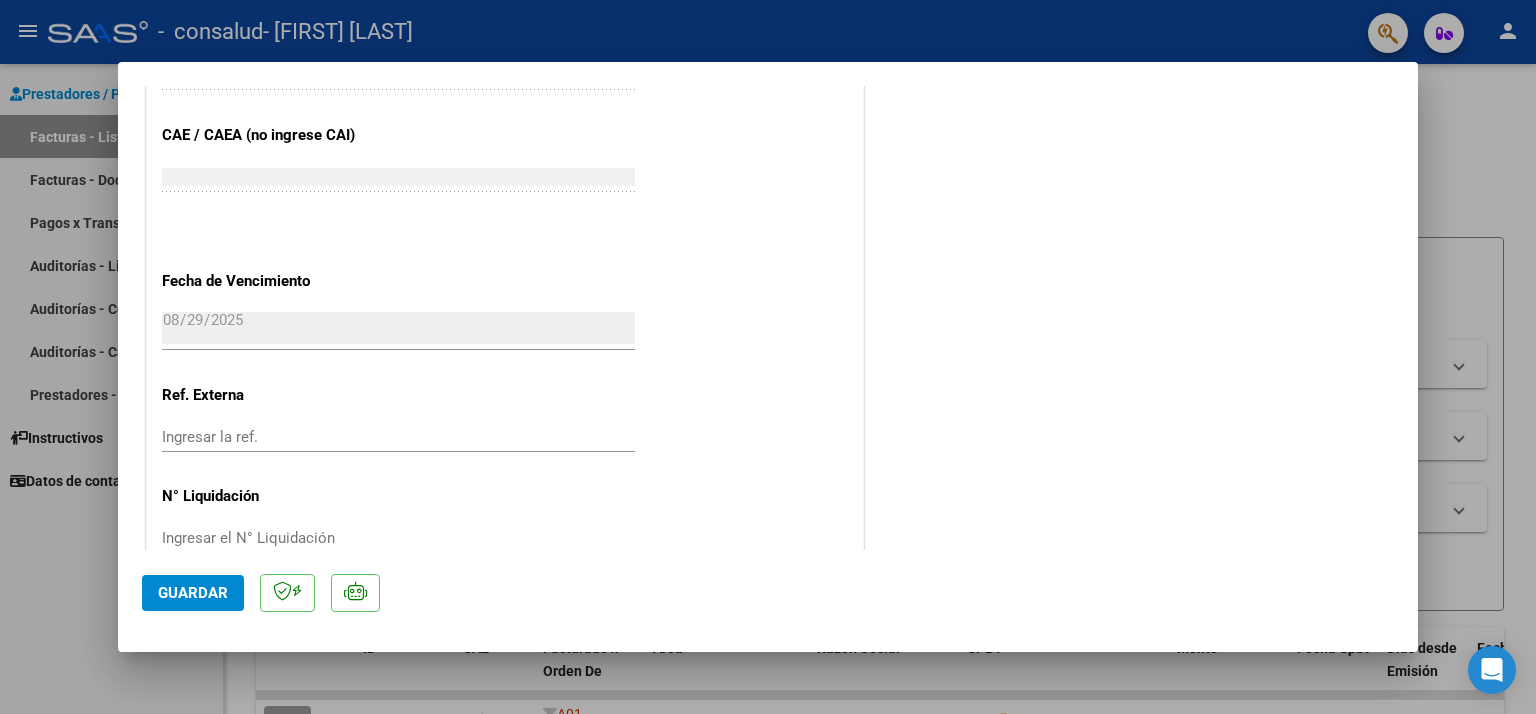 scroll, scrollTop: 1324, scrollLeft: 0, axis: vertical 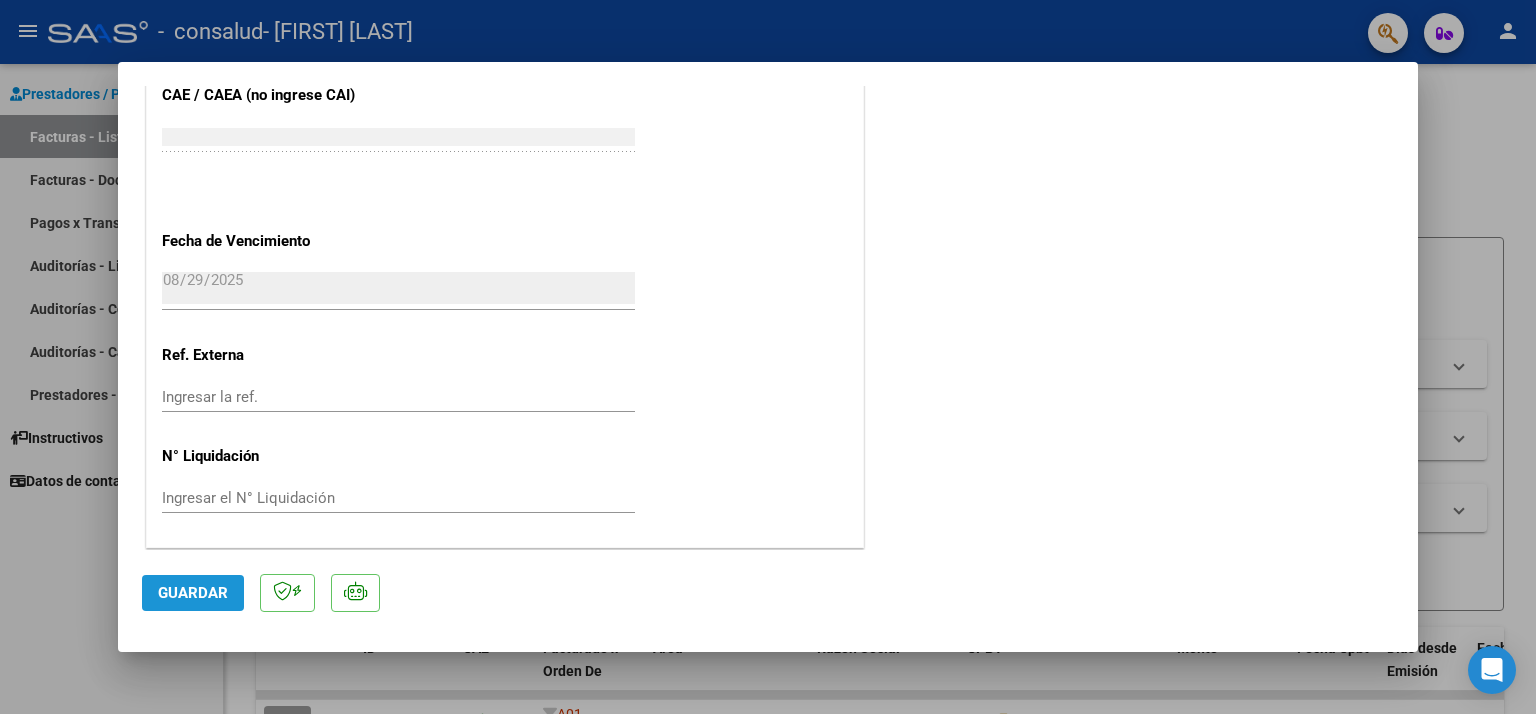 click on "Guardar" 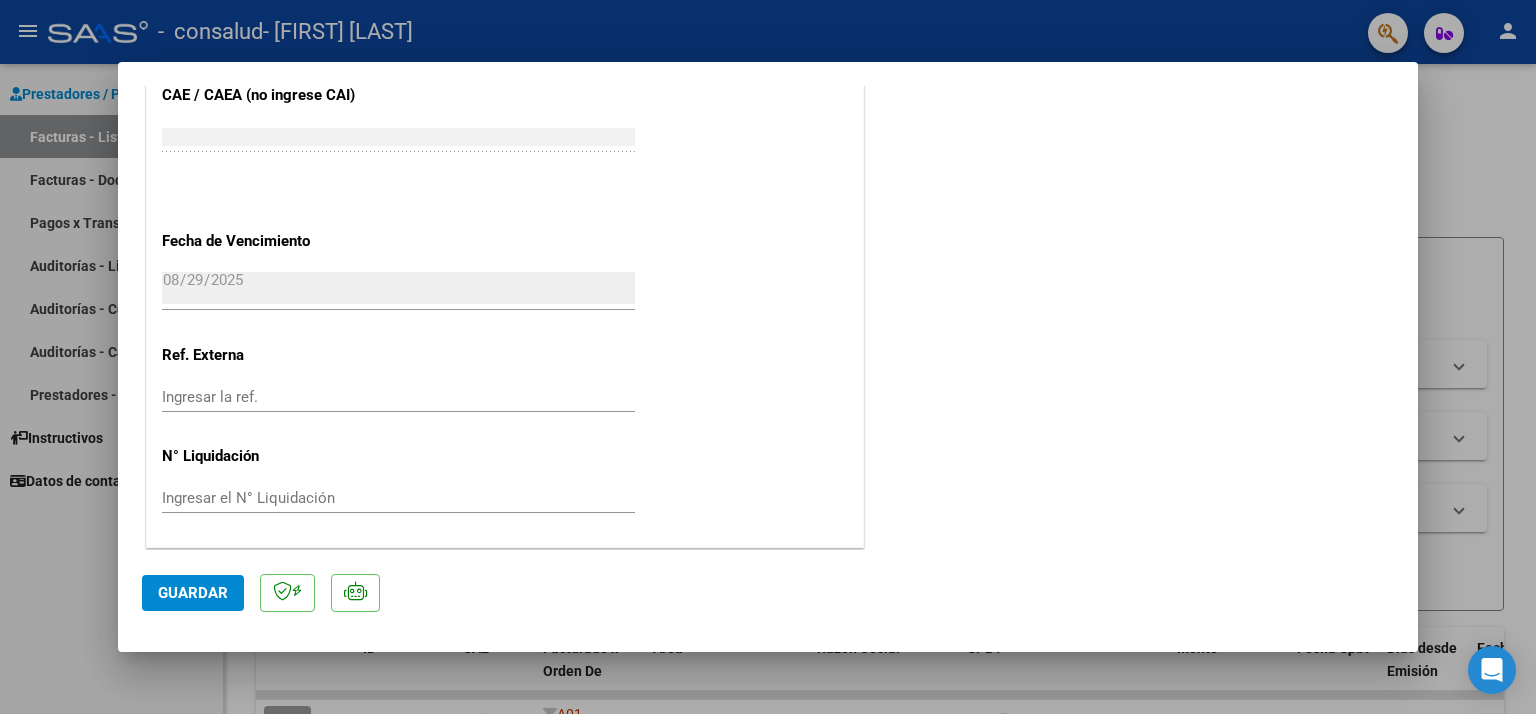 click at bounding box center (768, 357) 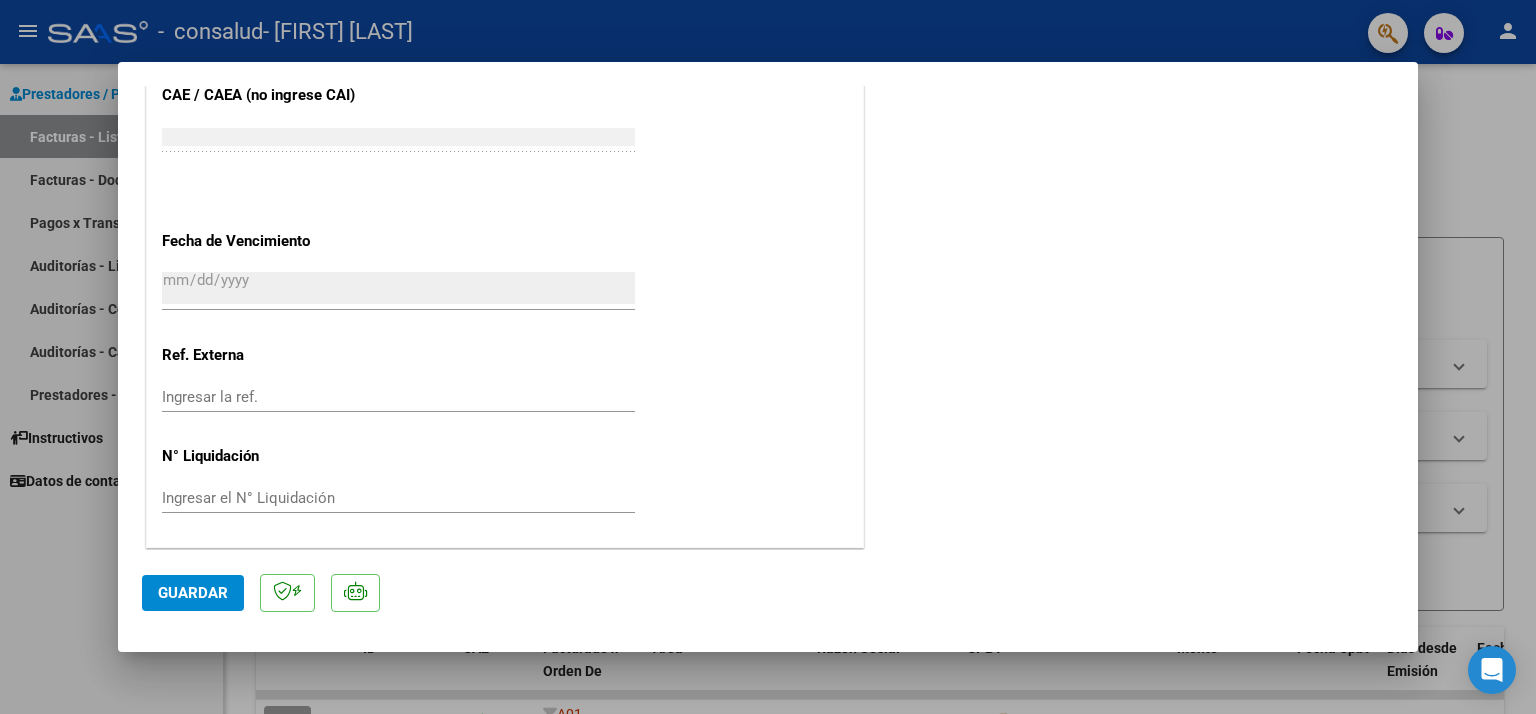 scroll, scrollTop: 0, scrollLeft: 0, axis: both 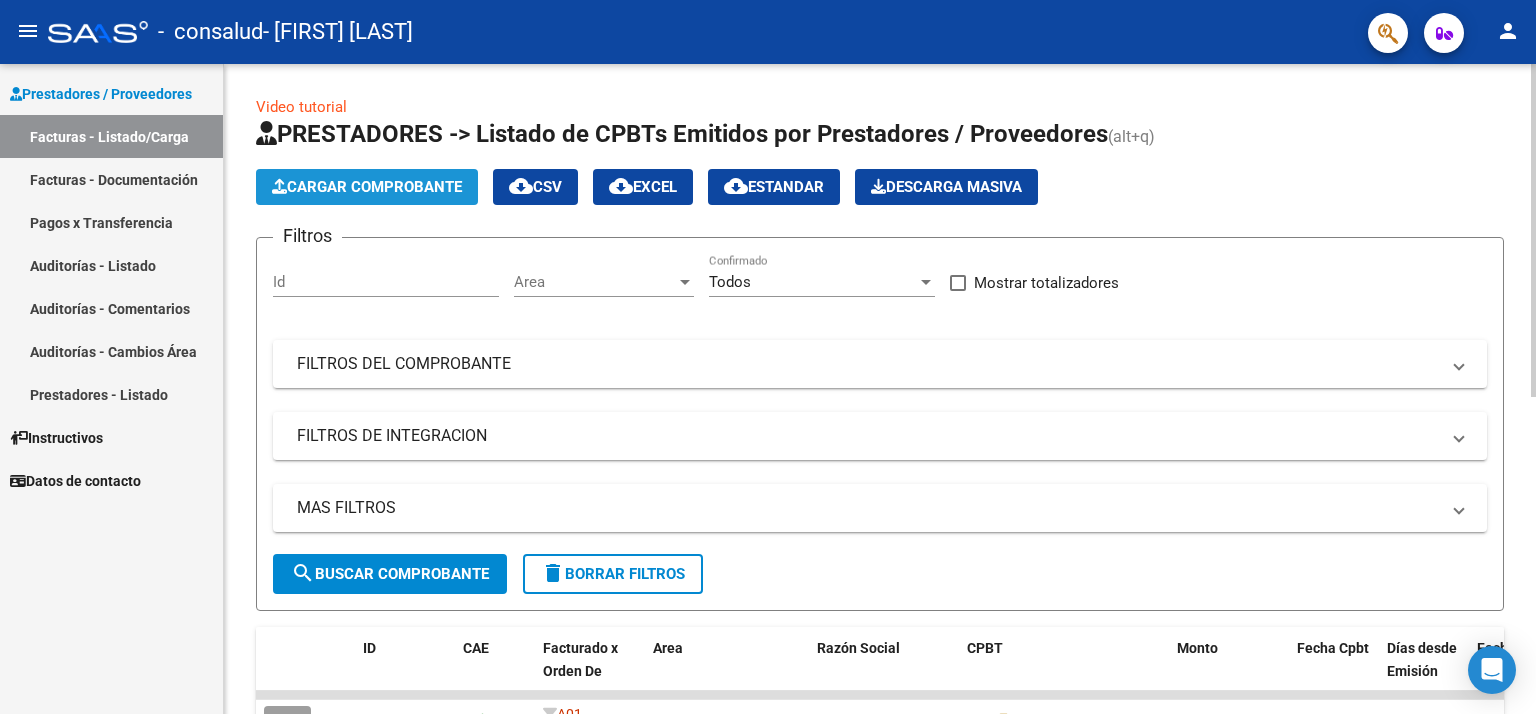 click on "Cargar Comprobante" 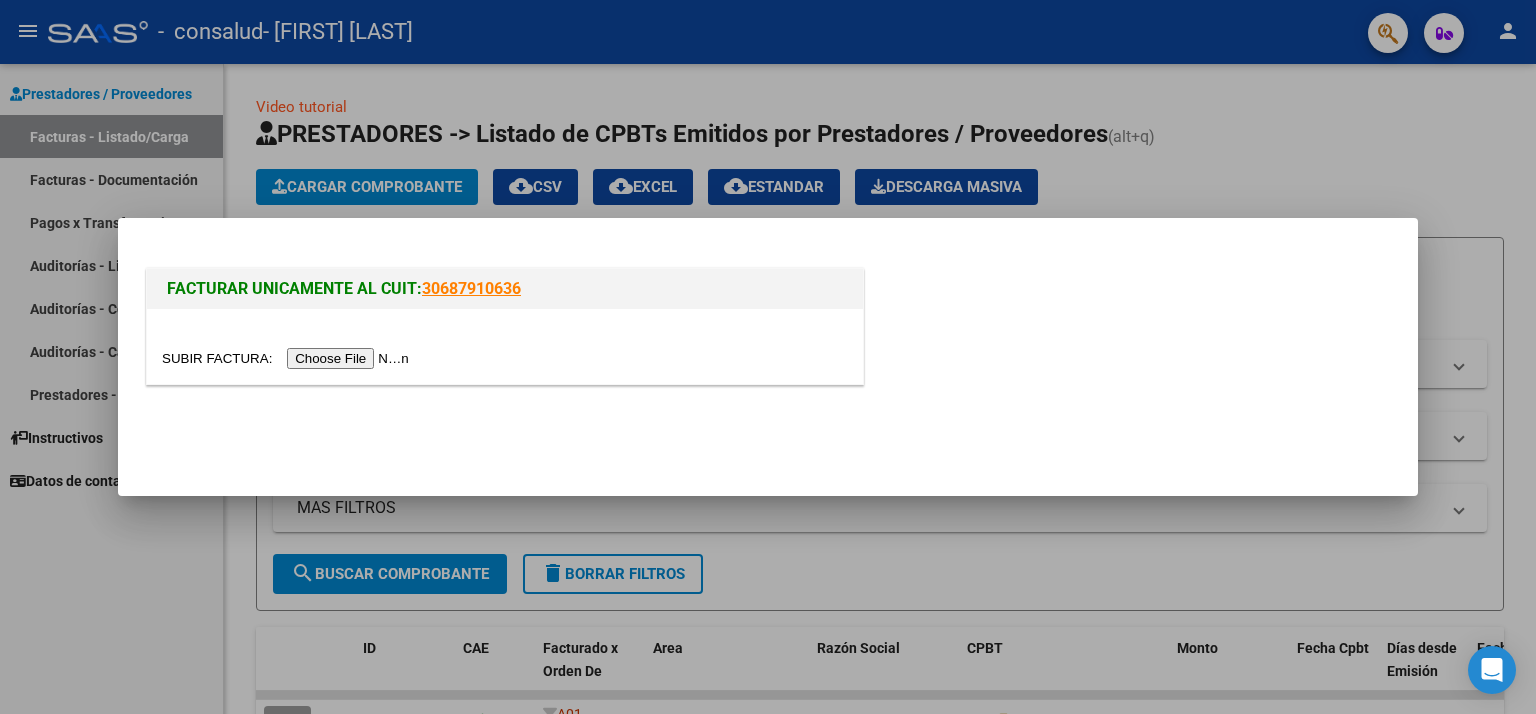 click at bounding box center (288, 358) 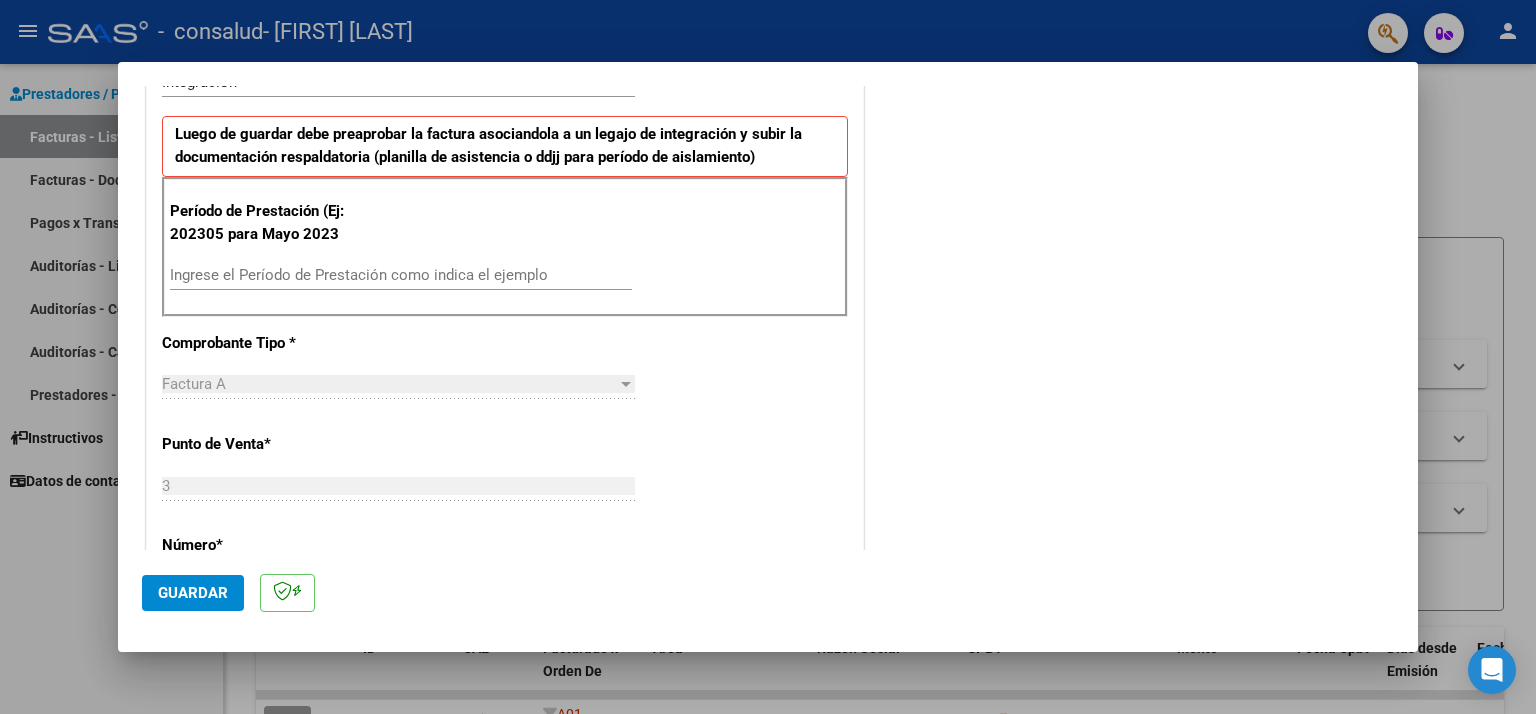 scroll, scrollTop: 506, scrollLeft: 0, axis: vertical 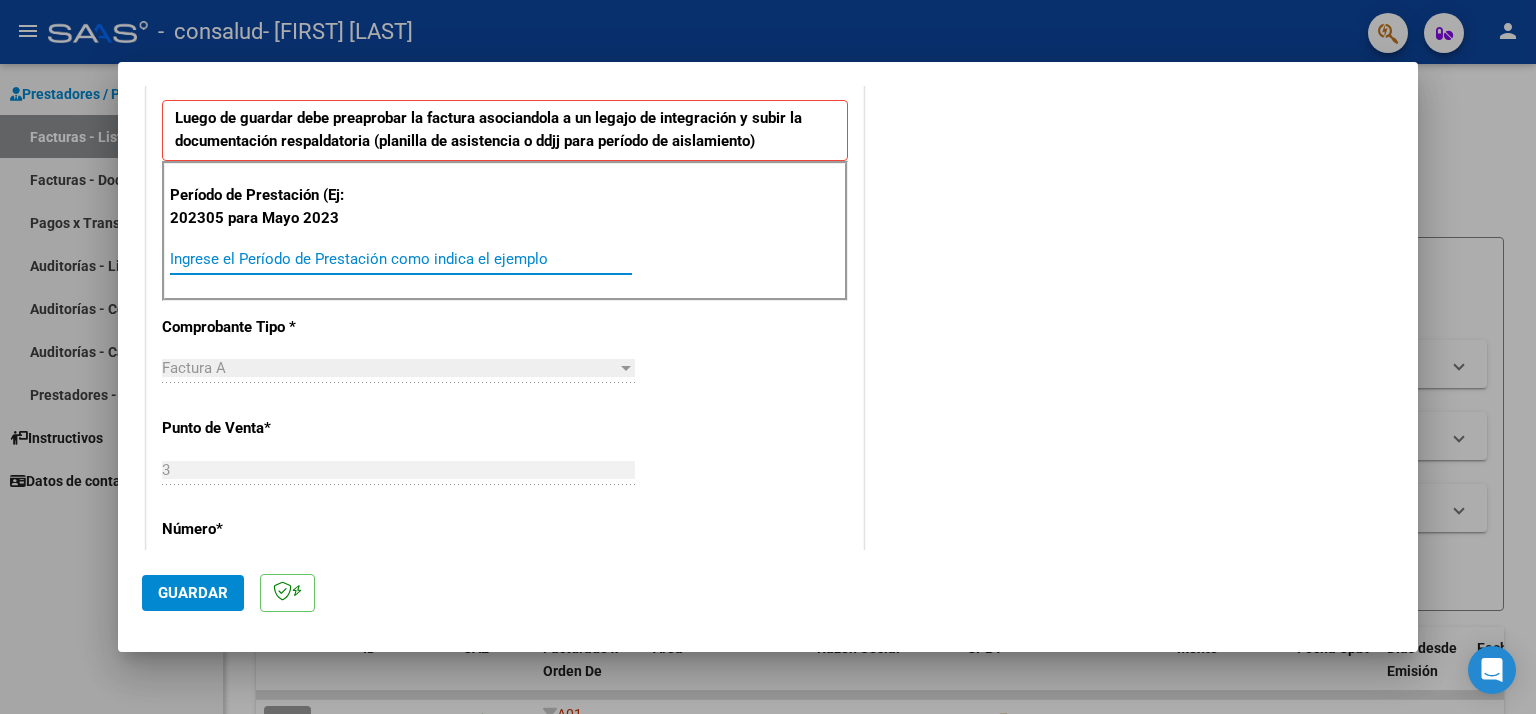 click on "Ingrese el Período de Prestación como indica el ejemplo" at bounding box center [401, 259] 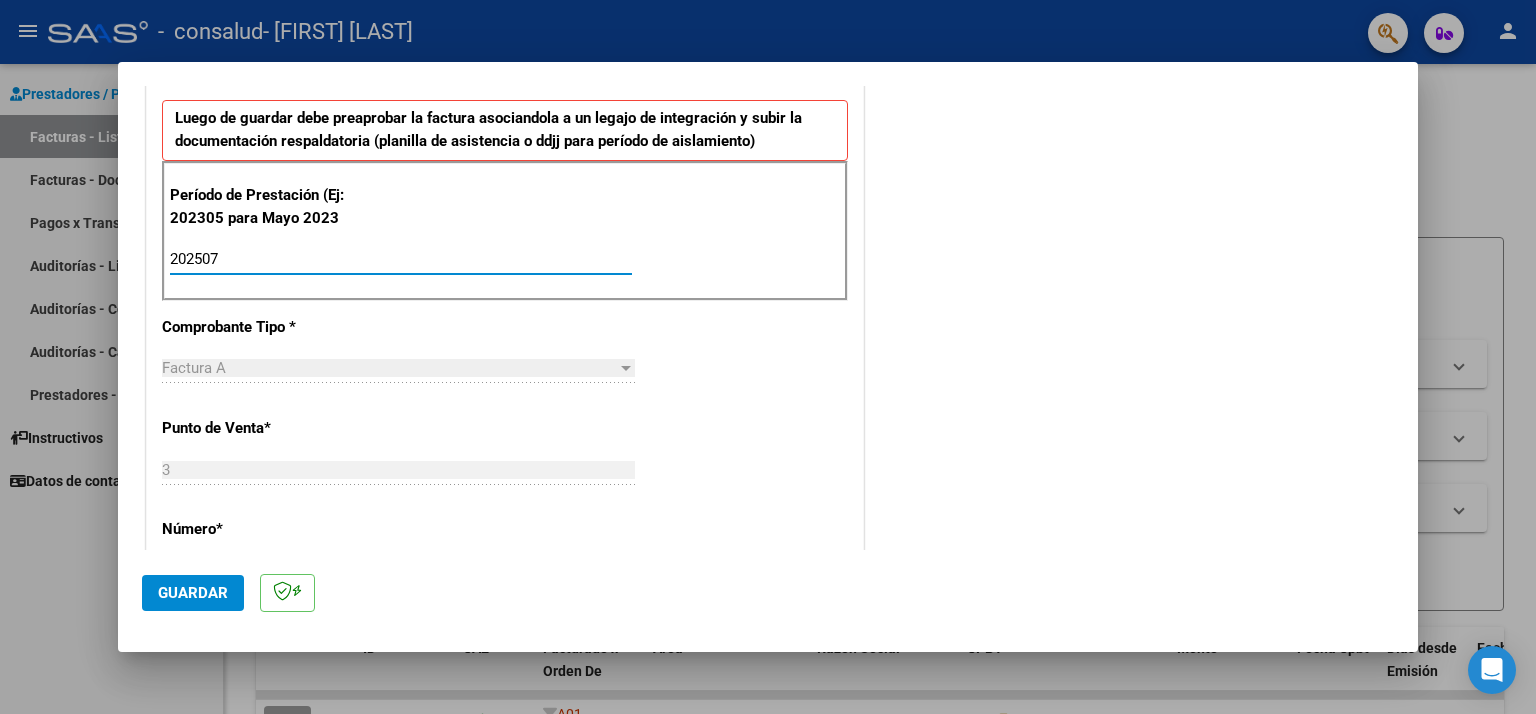 type on "202507" 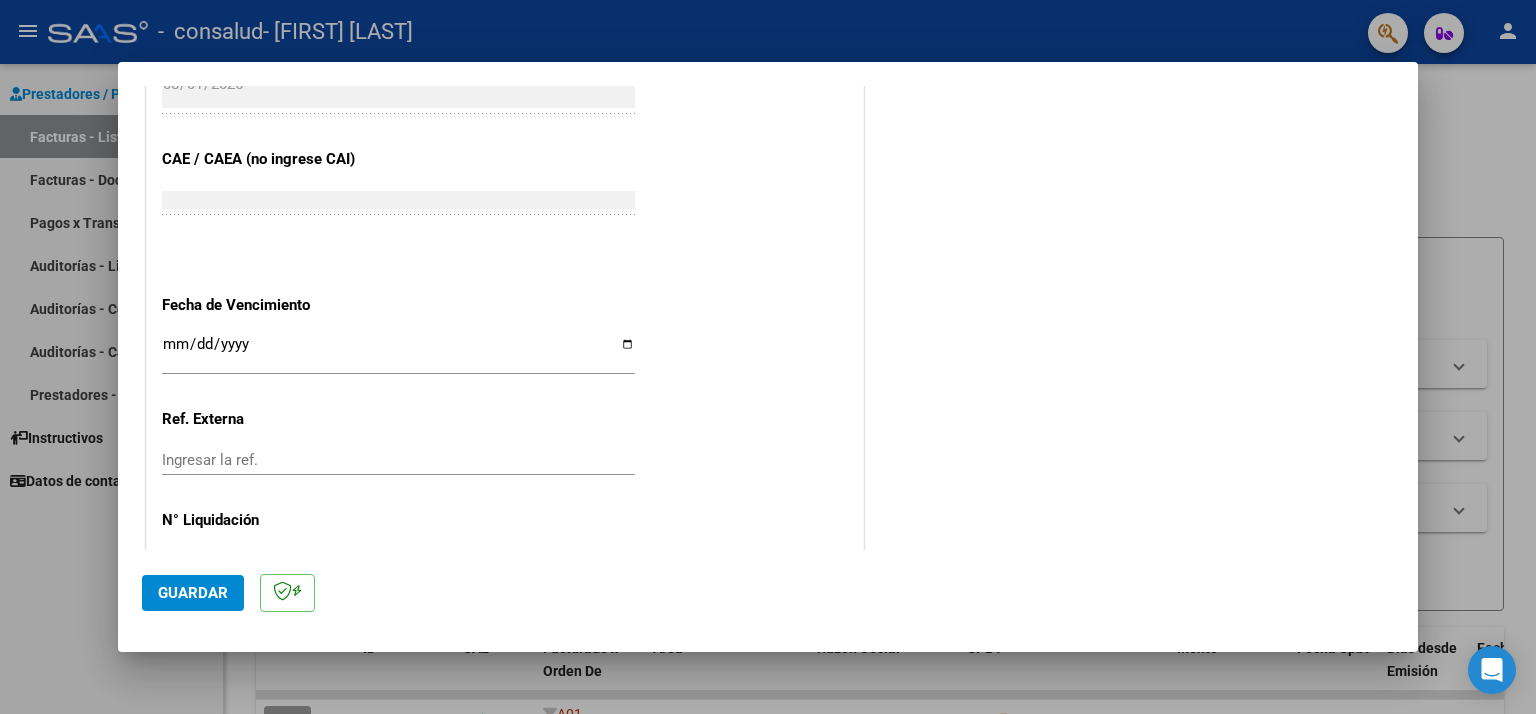 scroll, scrollTop: 1235, scrollLeft: 0, axis: vertical 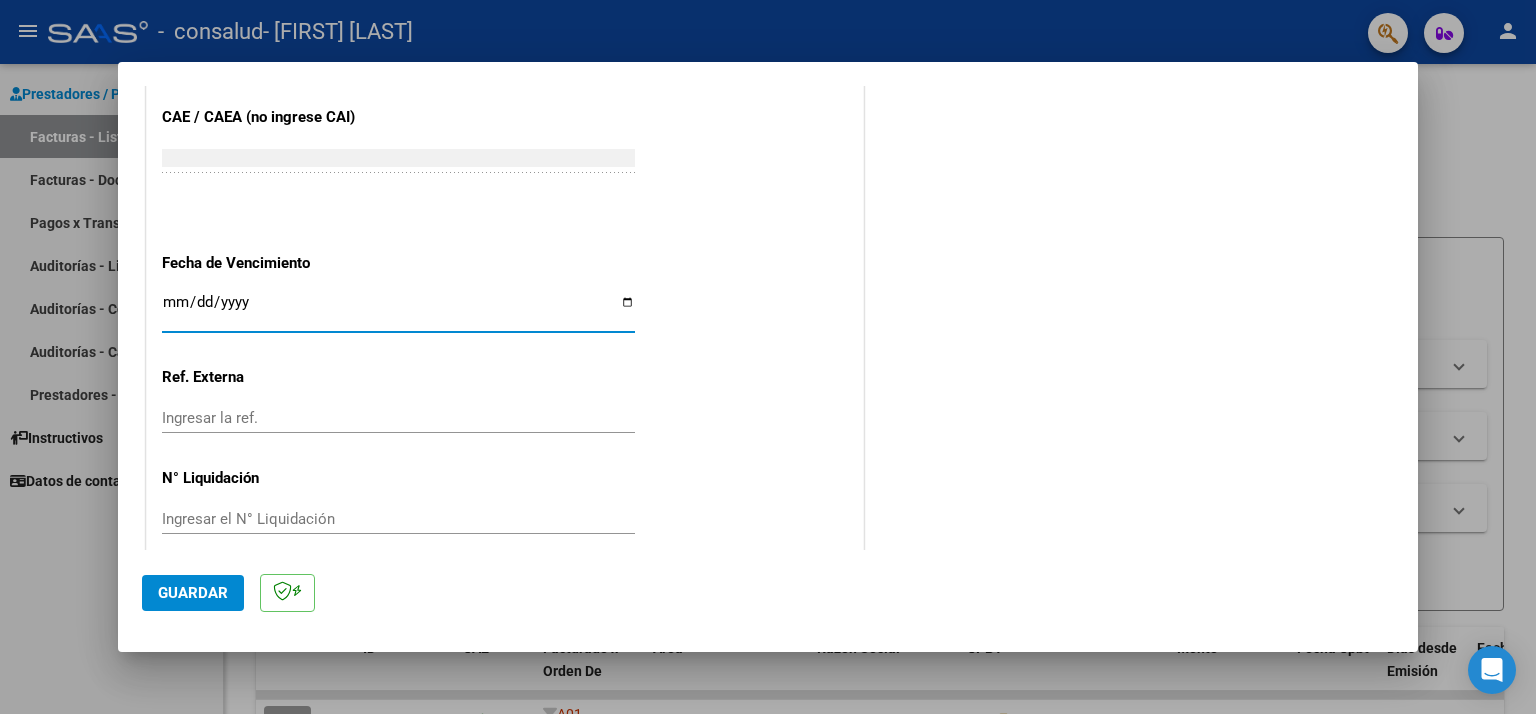 click on "Ingresar la fecha" at bounding box center [398, 310] 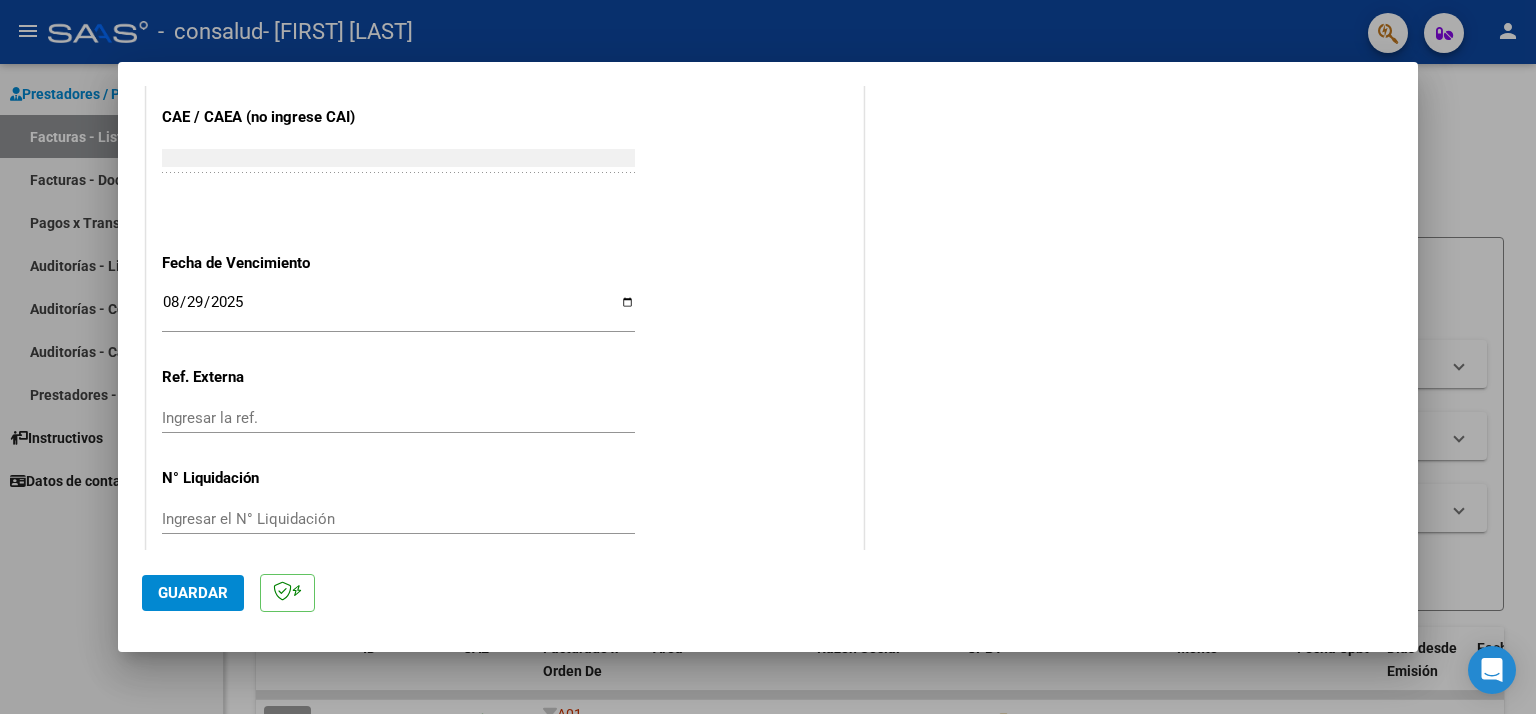 scroll, scrollTop: 1256, scrollLeft: 0, axis: vertical 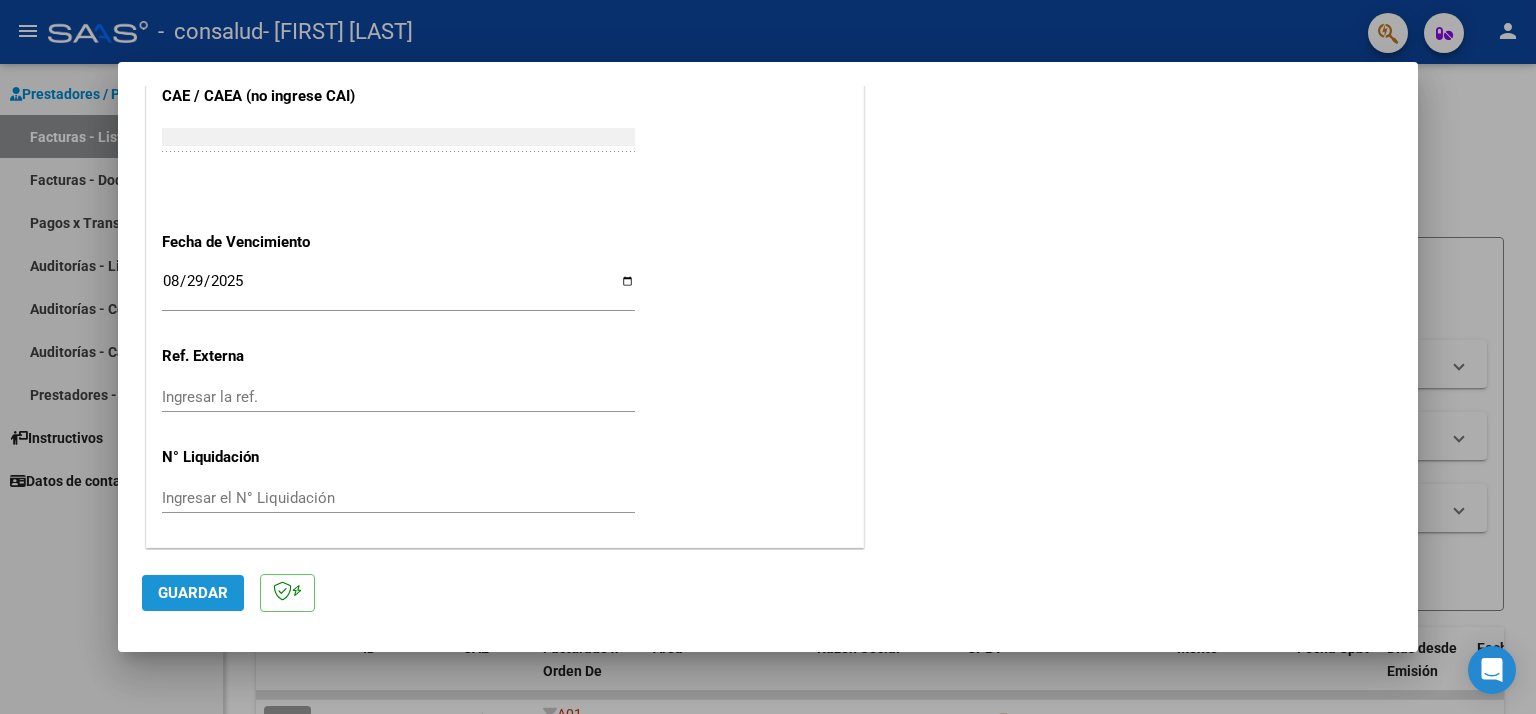 click on "Guardar" 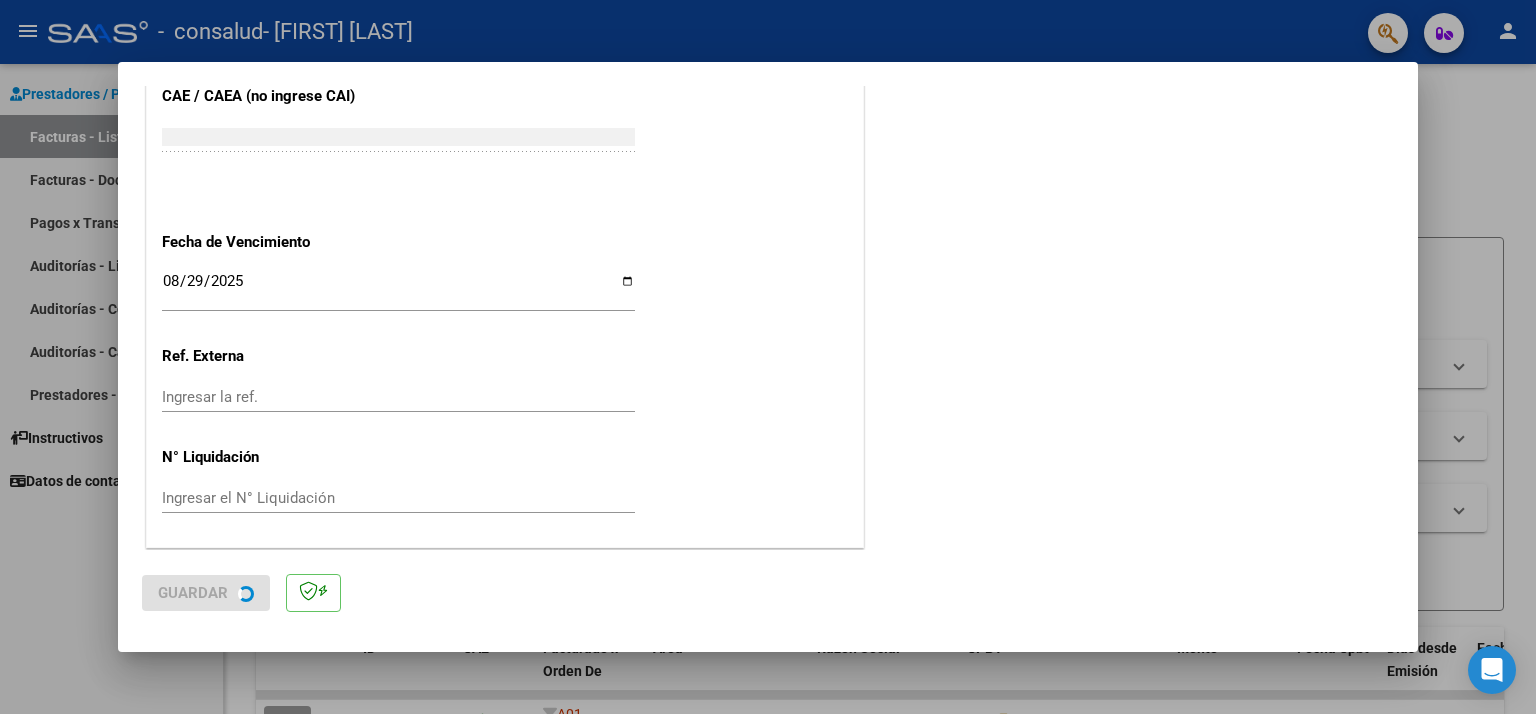scroll, scrollTop: 0, scrollLeft: 0, axis: both 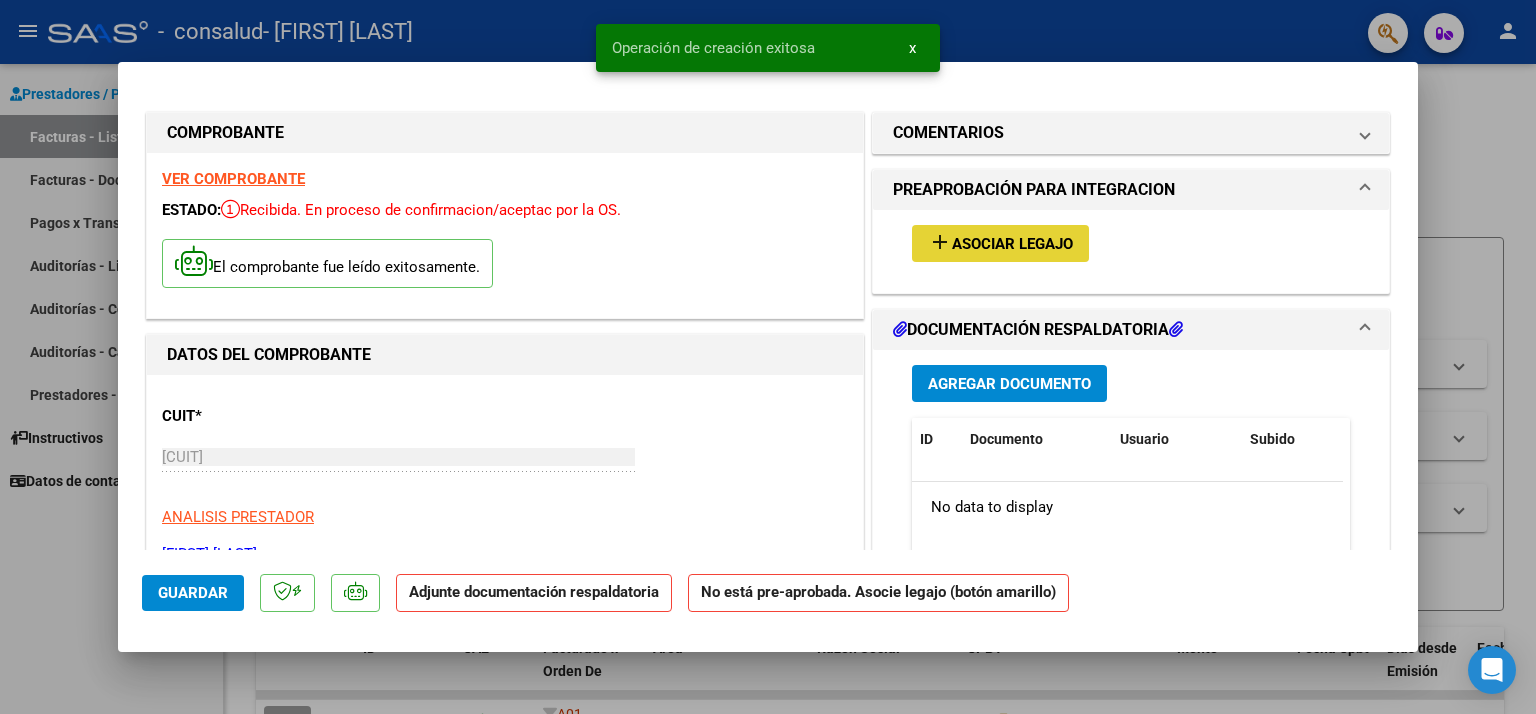 click on "Asociar Legajo" at bounding box center [1012, 244] 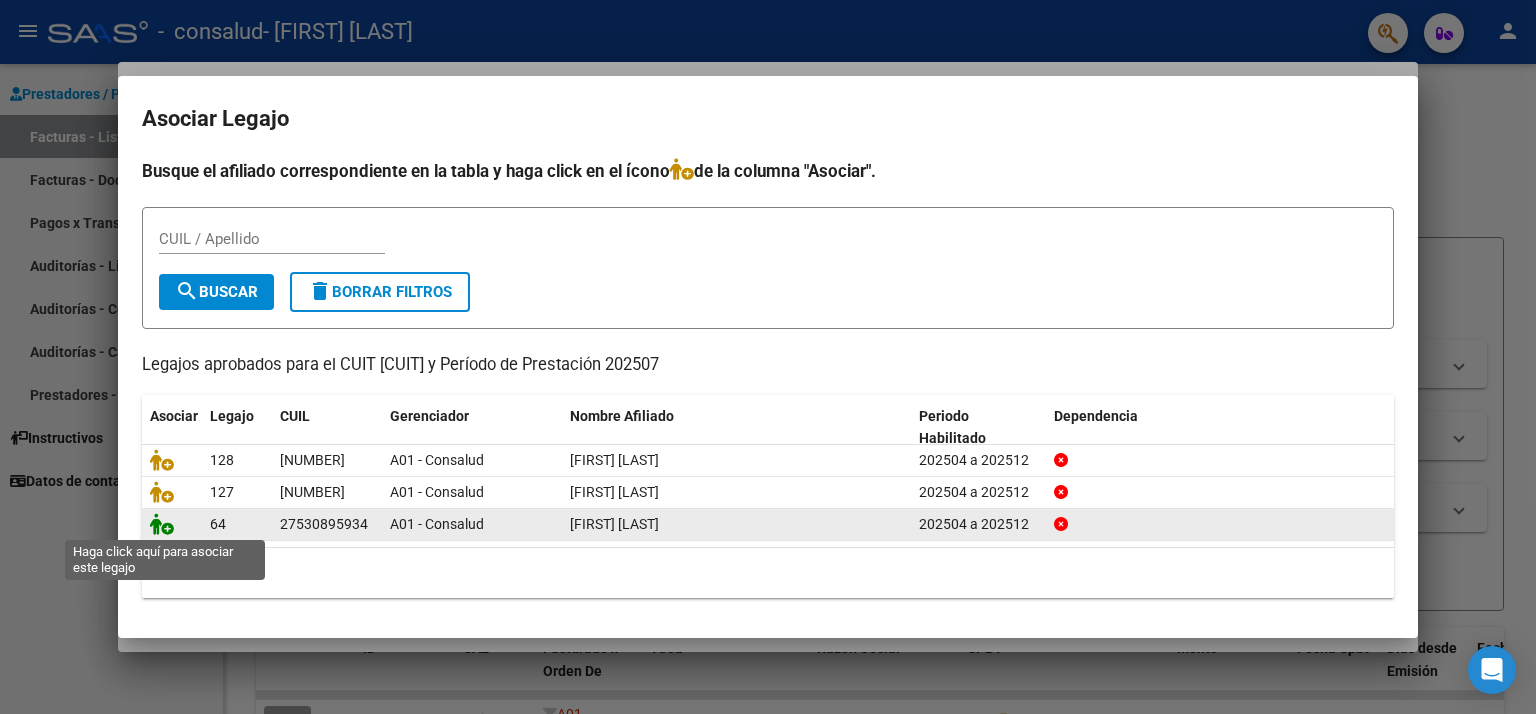 click 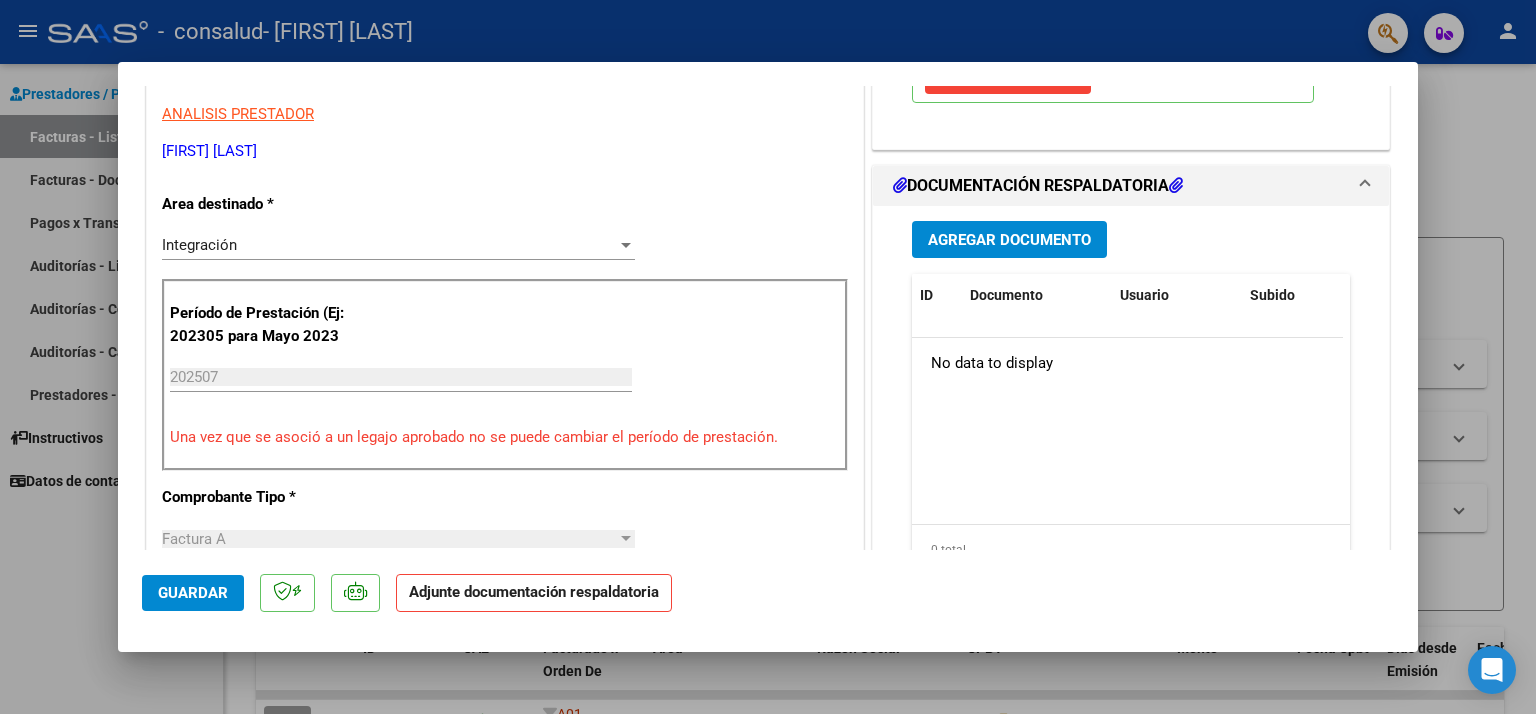 scroll, scrollTop: 406, scrollLeft: 0, axis: vertical 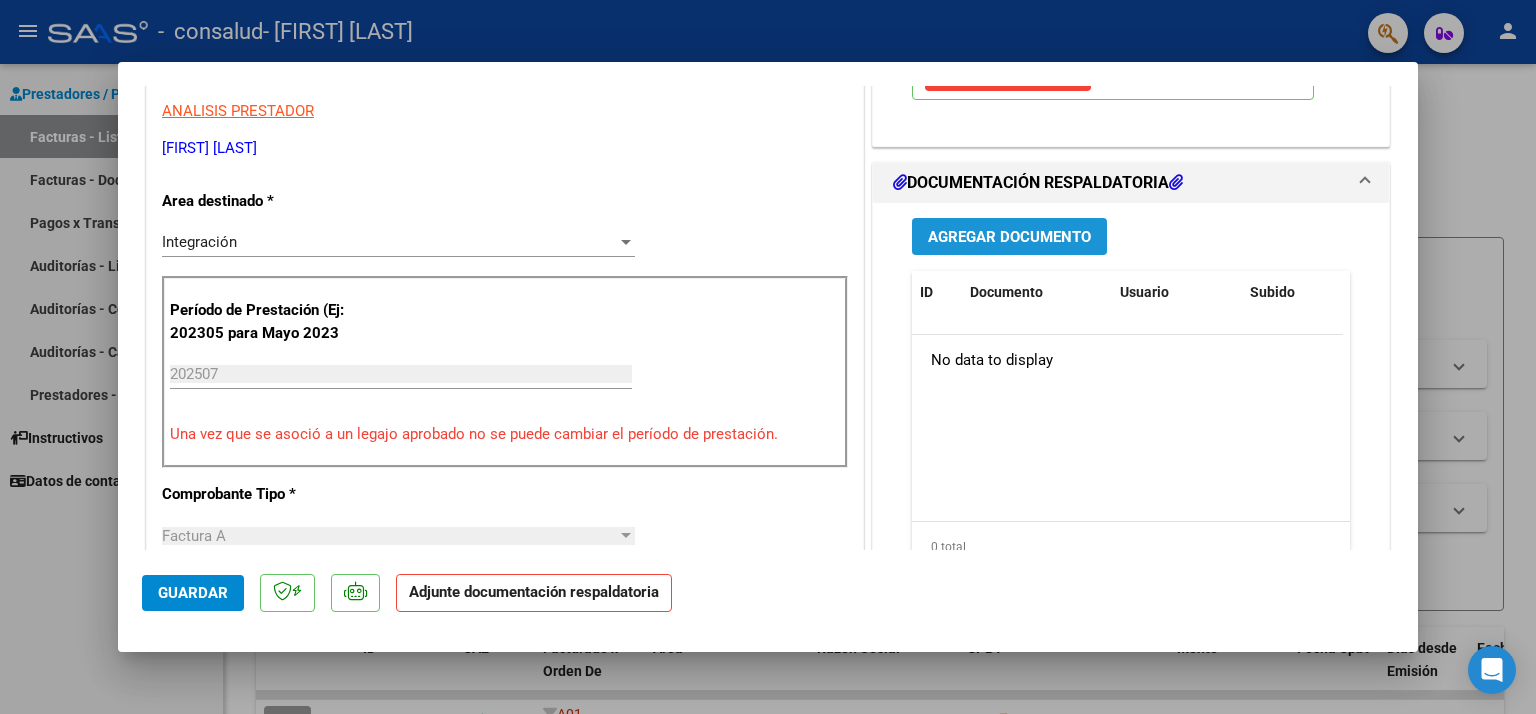 click on "Agregar Documento" at bounding box center [1009, 237] 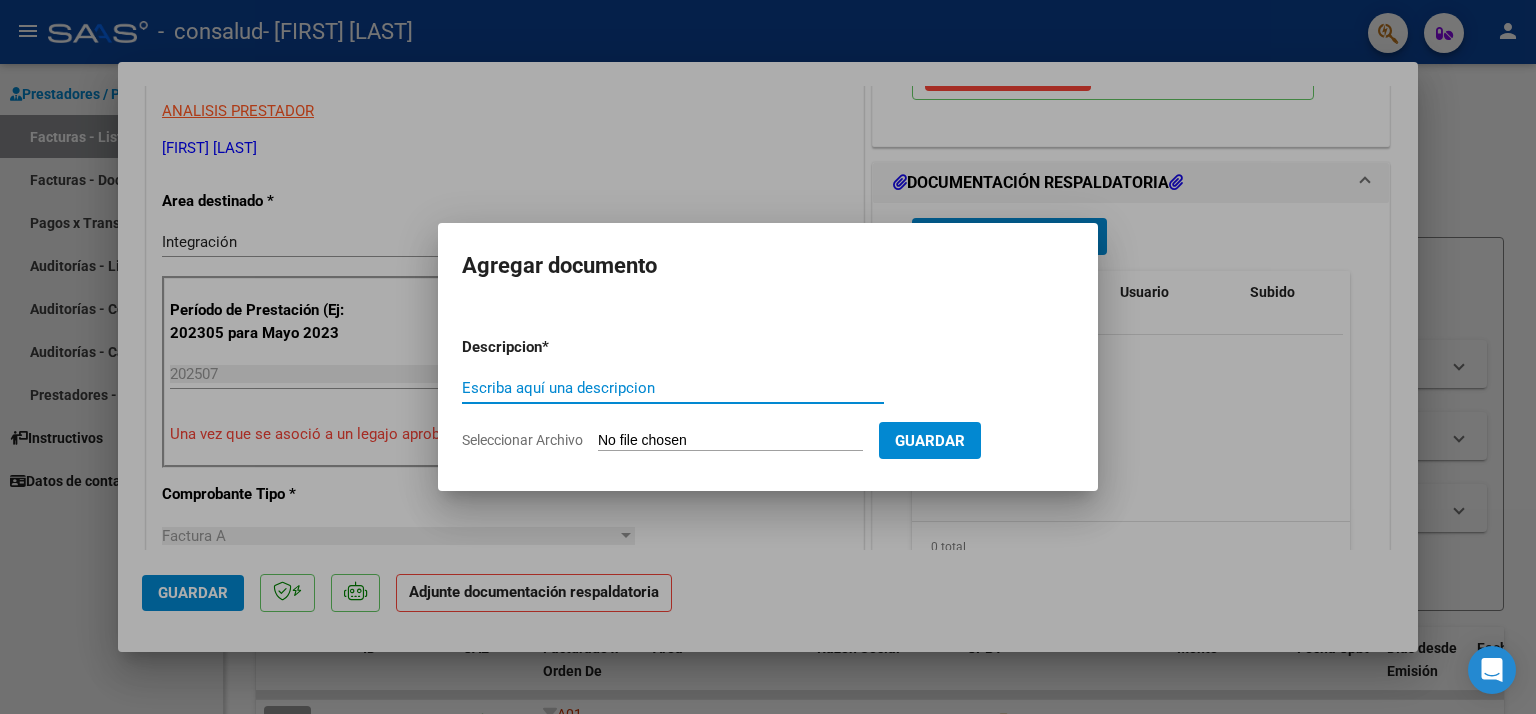 click on "Escriba aquí una descripcion" at bounding box center (673, 388) 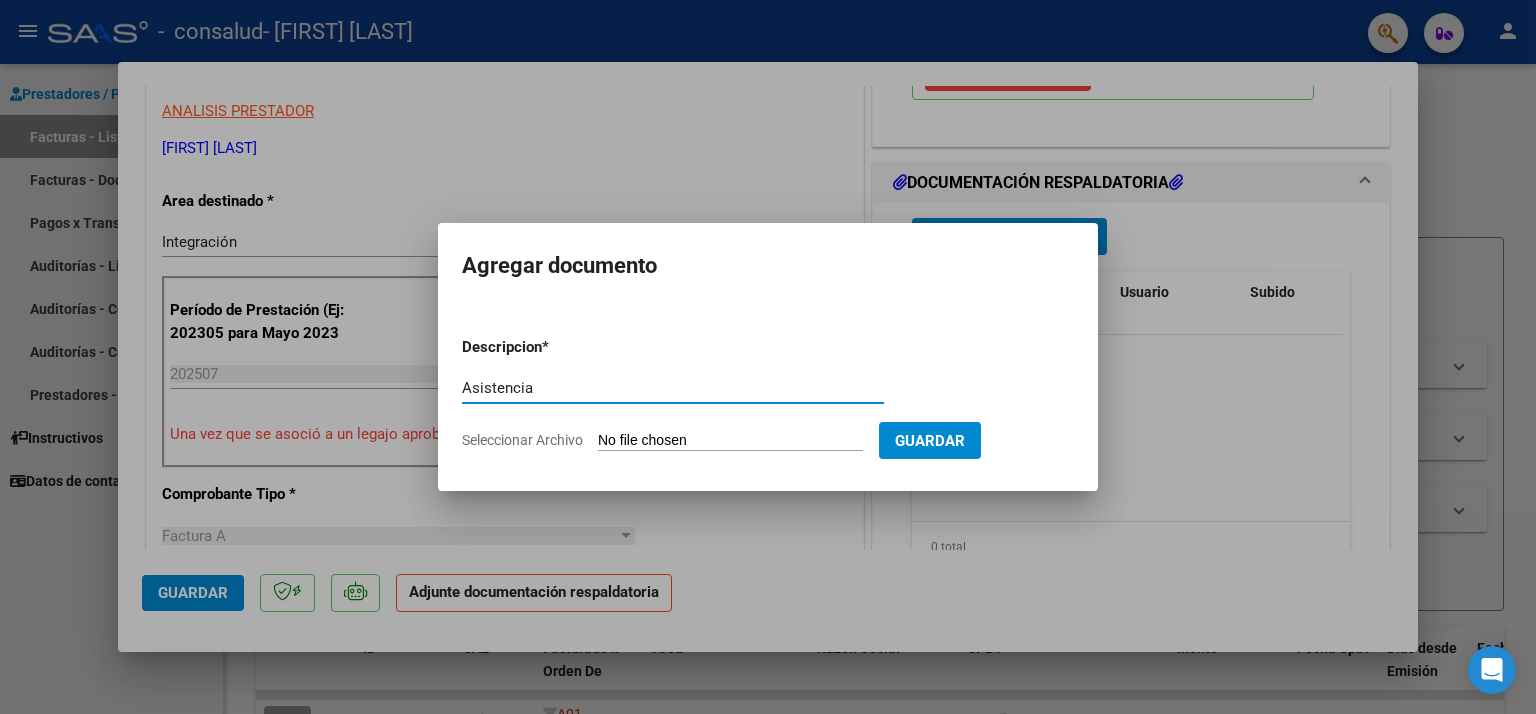 type on "Asistencia" 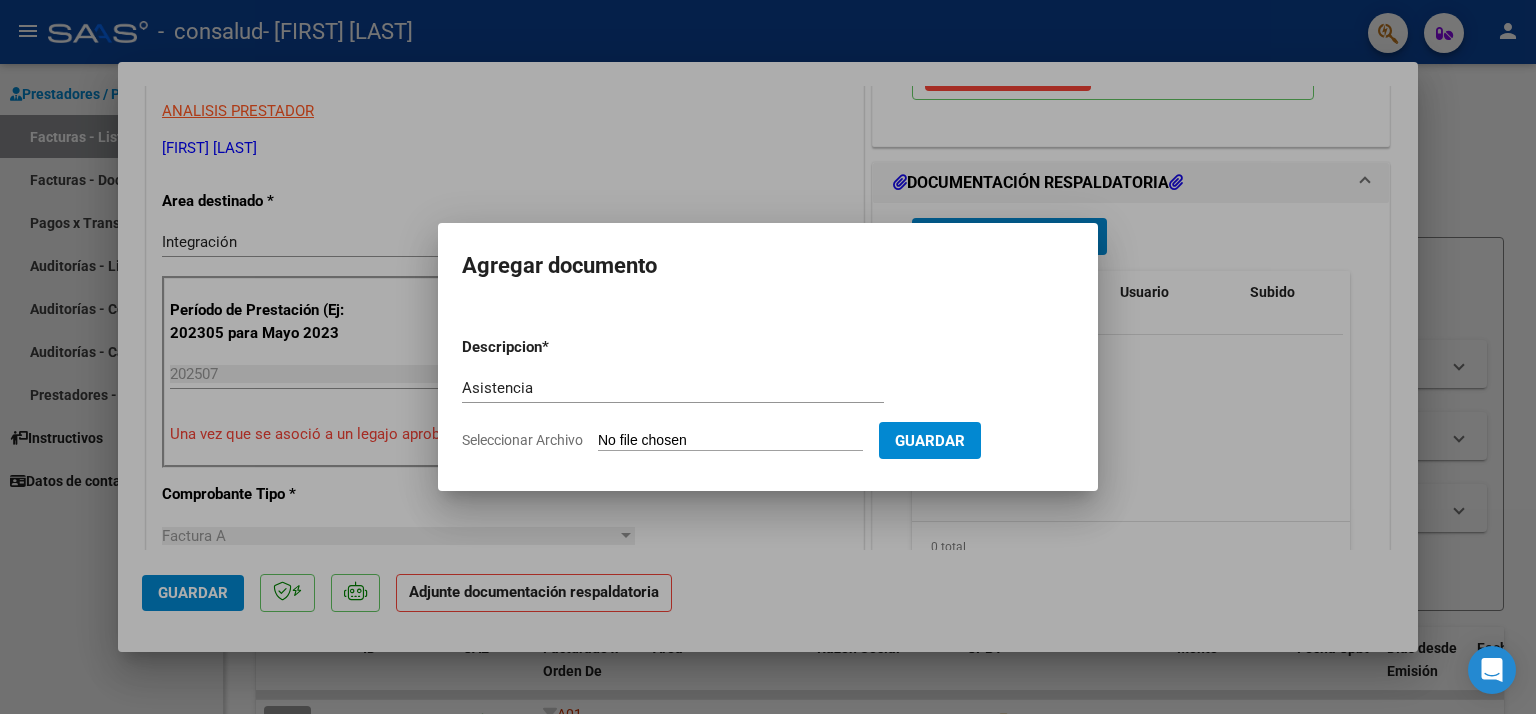 click on "Seleccionar Archivo" at bounding box center [730, 441] 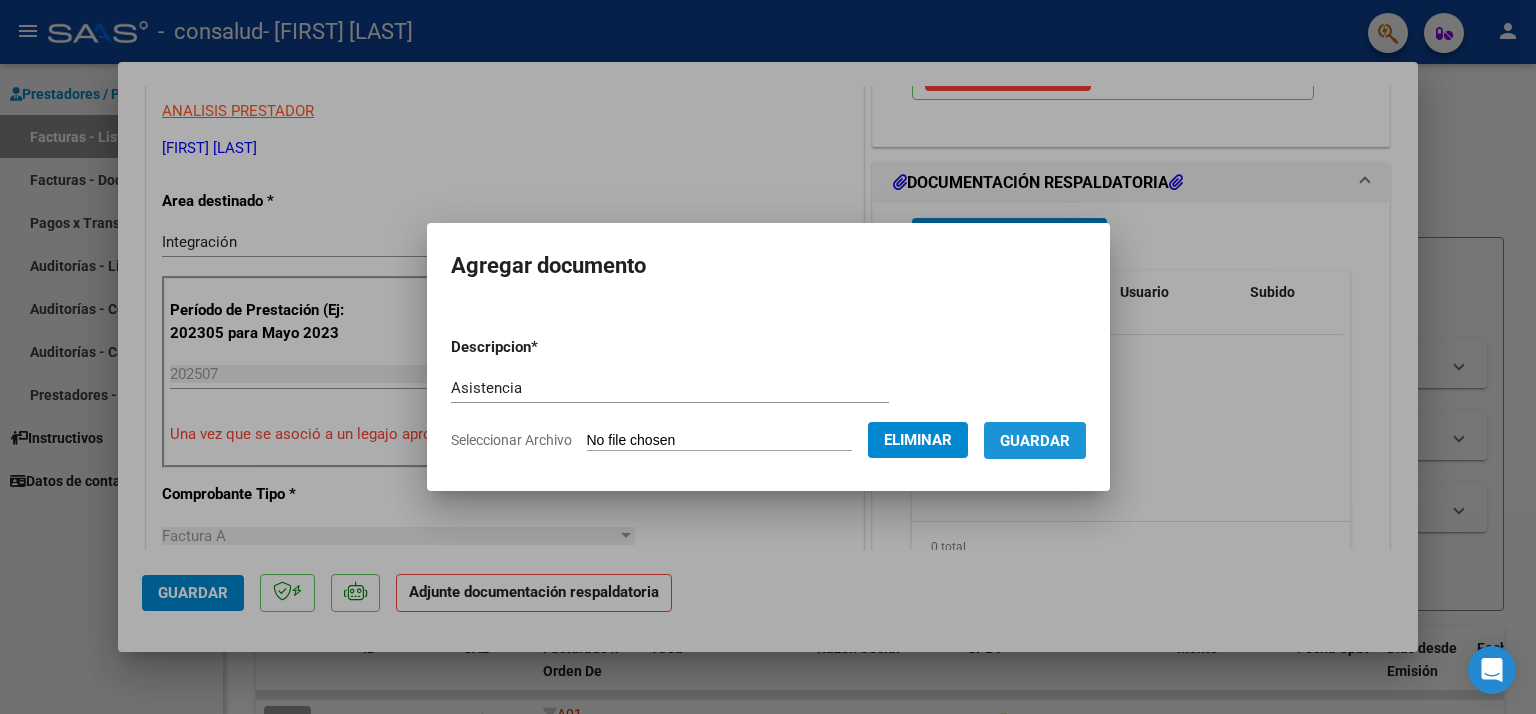 click on "Guardar" at bounding box center [1035, 440] 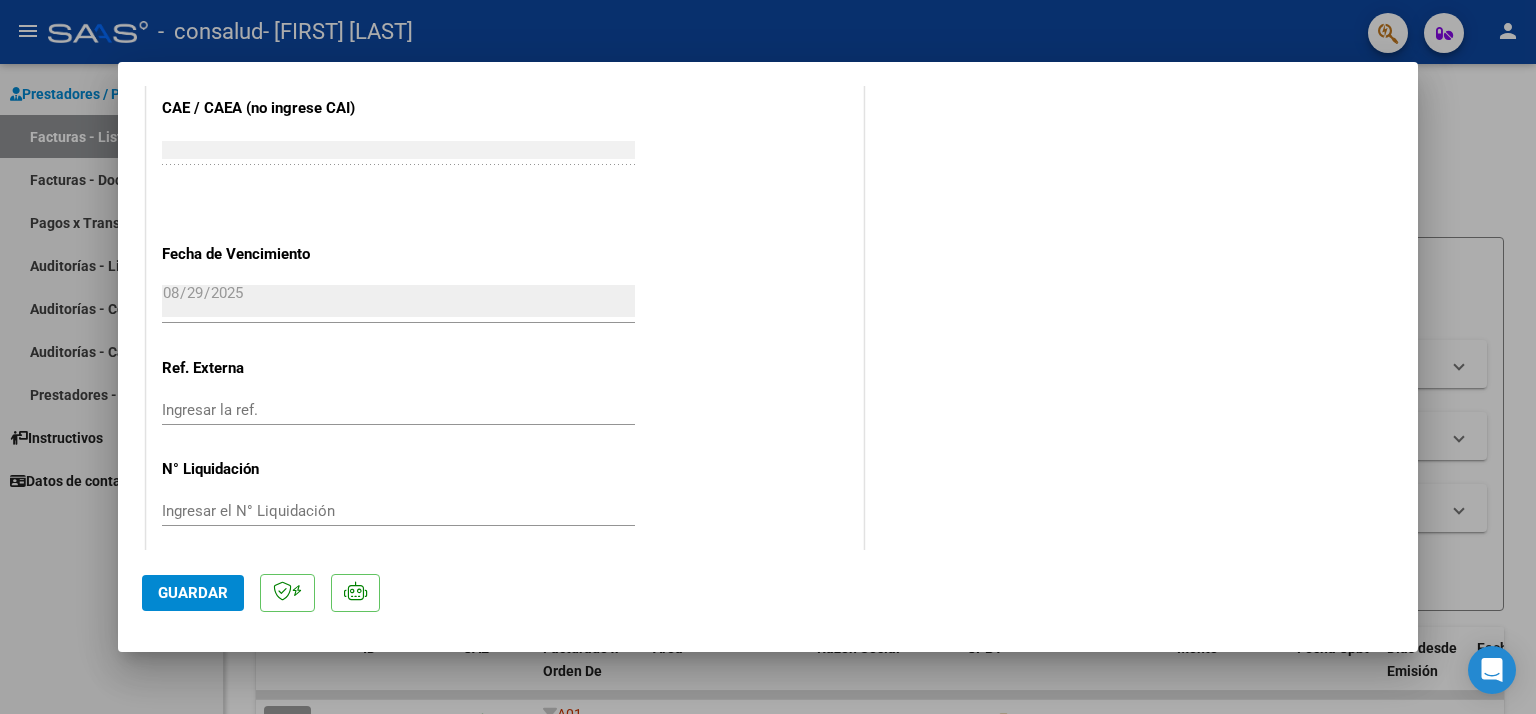 scroll, scrollTop: 1324, scrollLeft: 0, axis: vertical 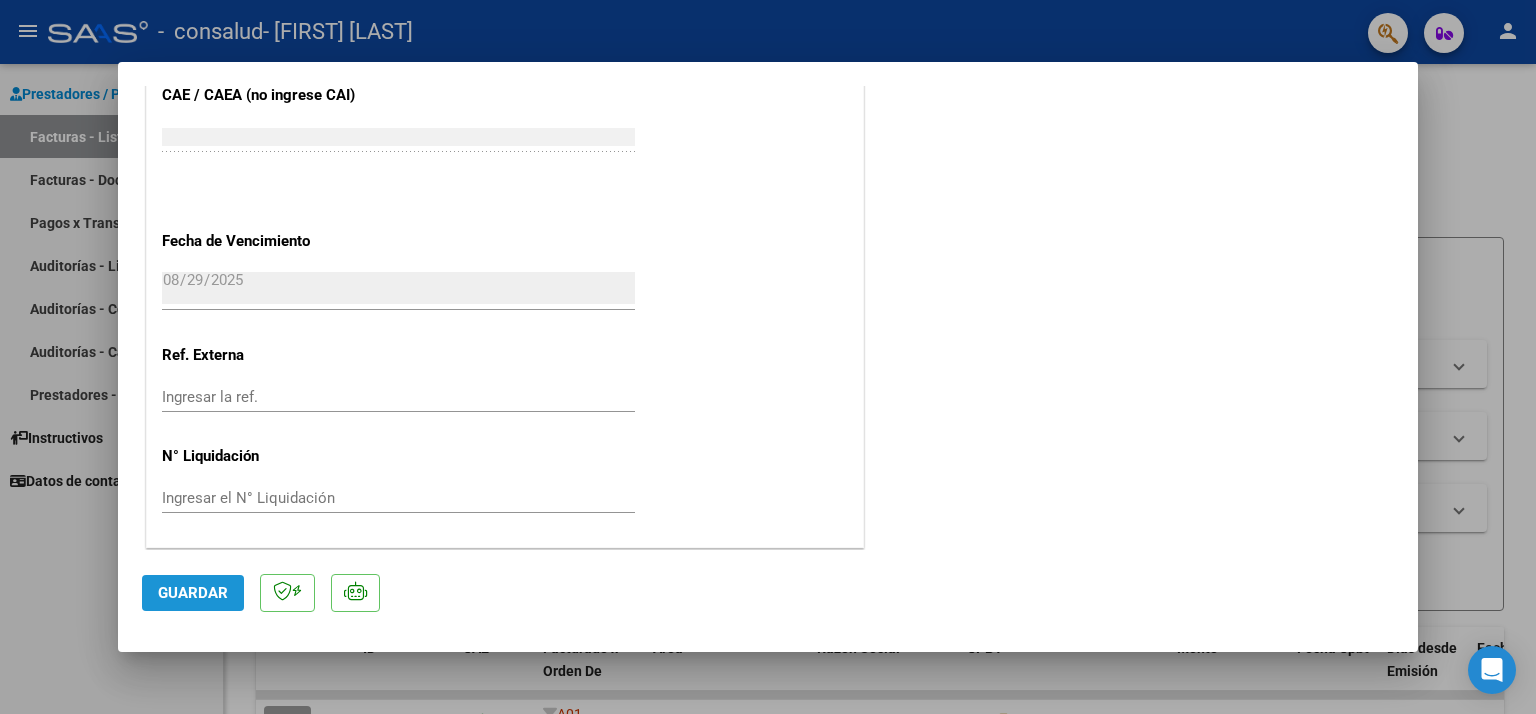 click on "Guardar" 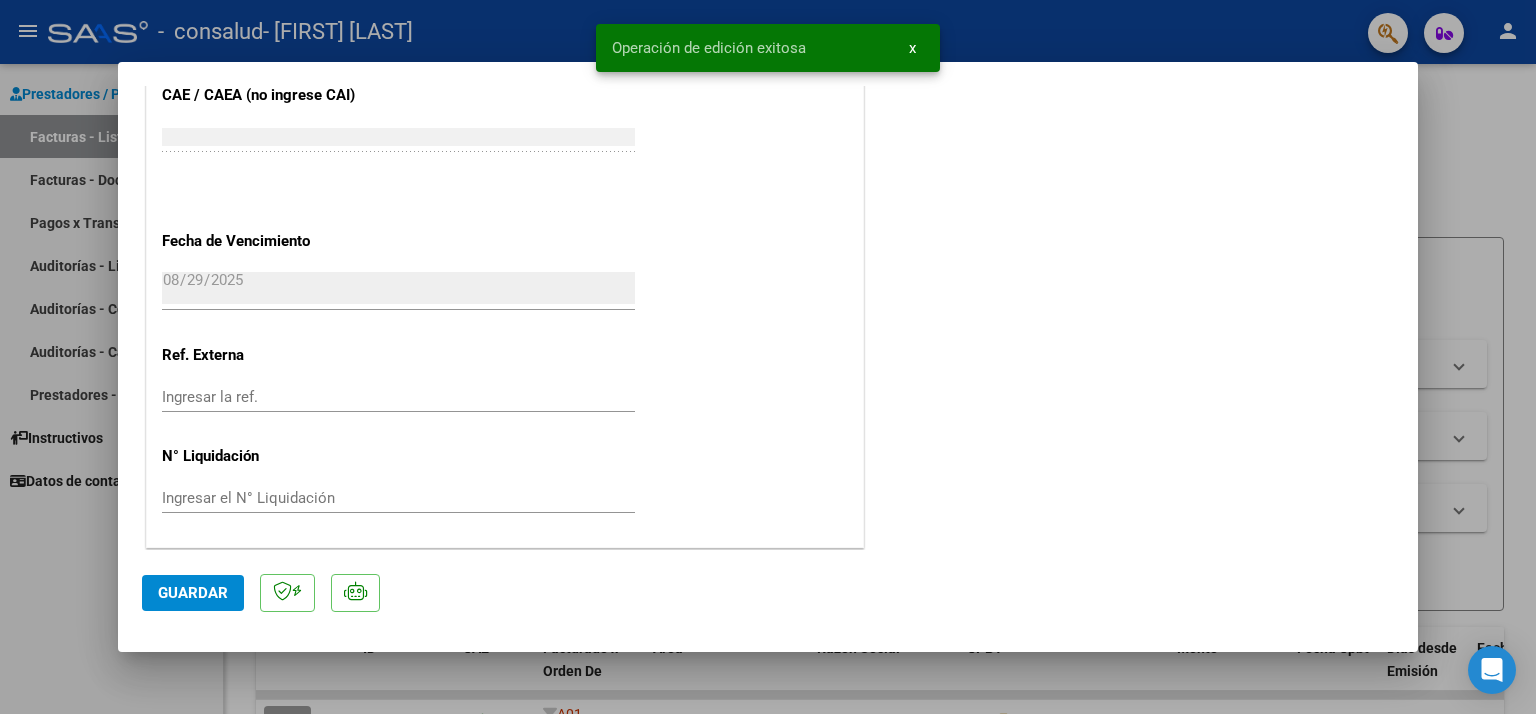 click at bounding box center [768, 357] 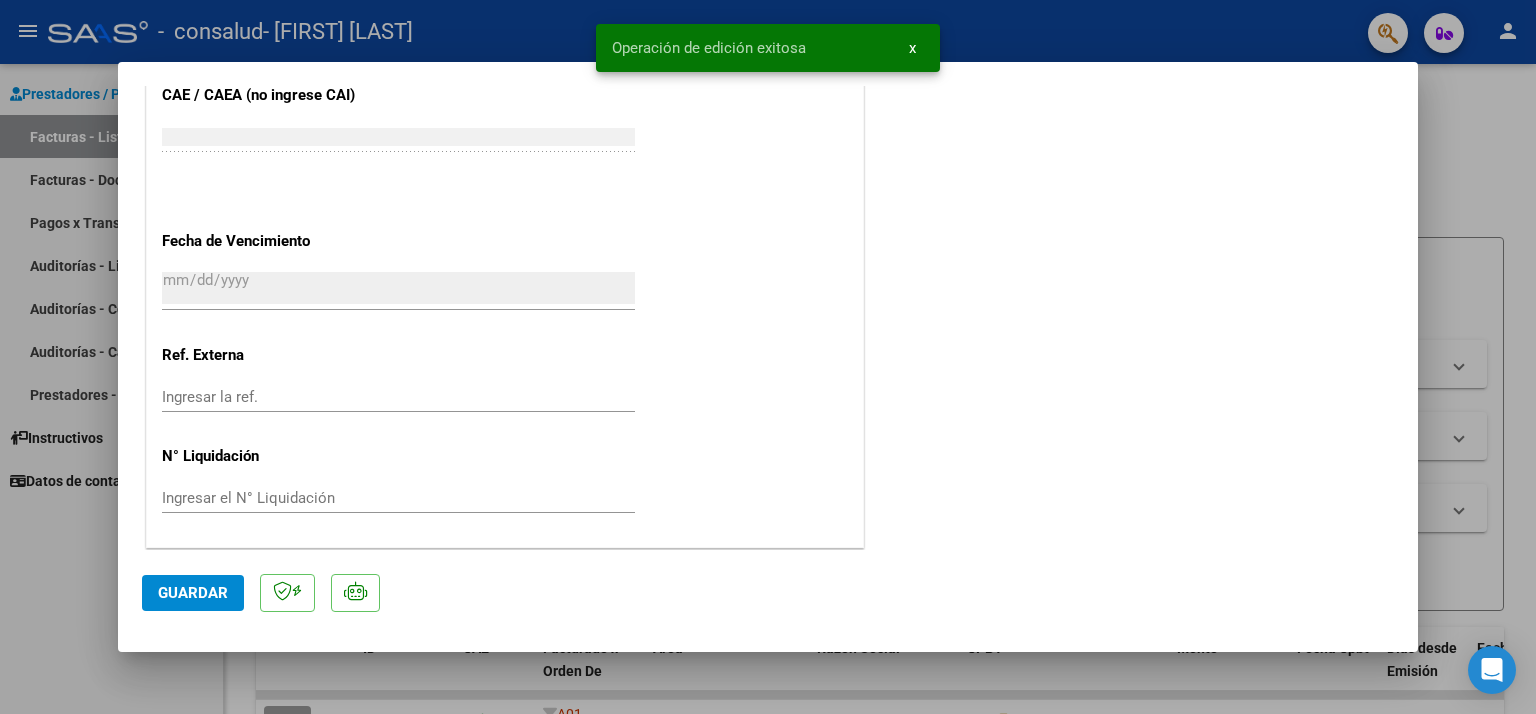 scroll, scrollTop: 1475, scrollLeft: 0, axis: vertical 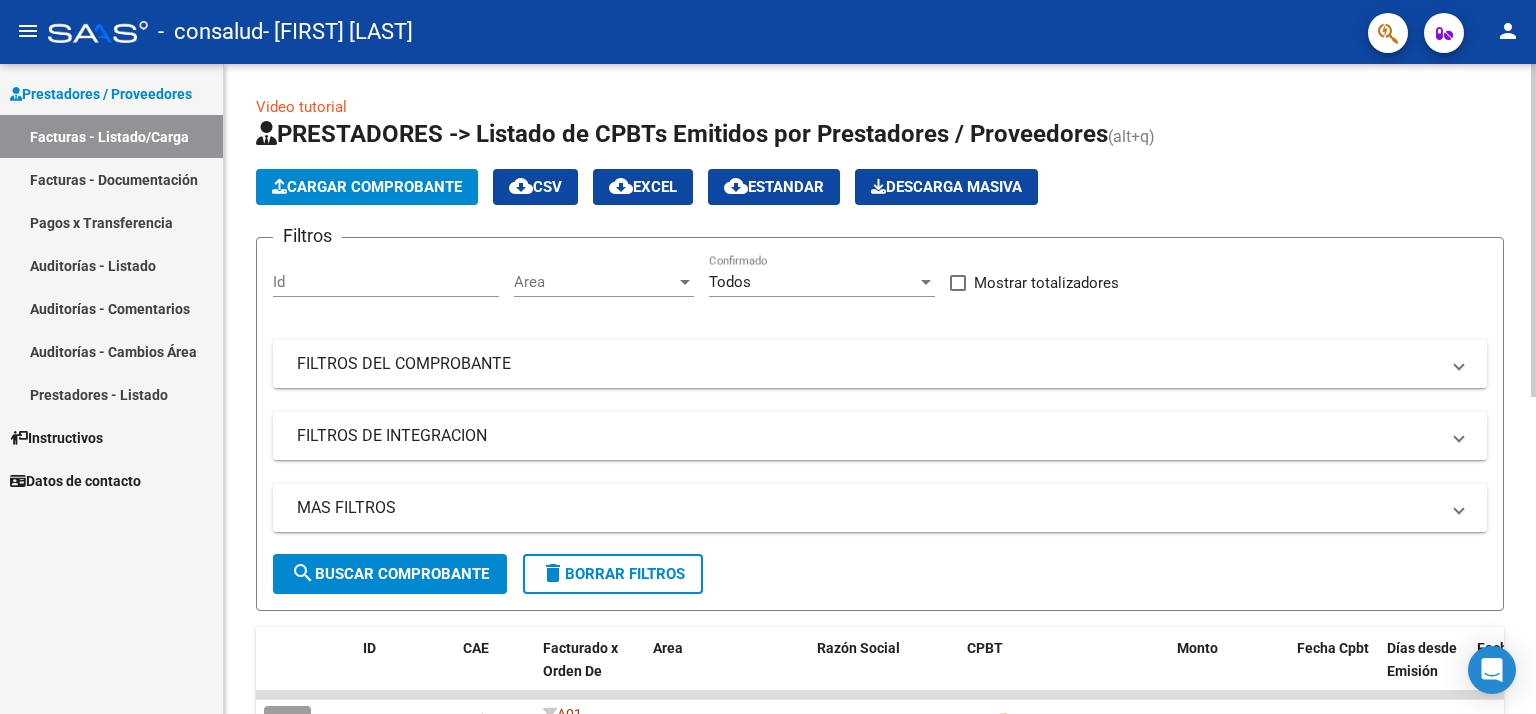click 